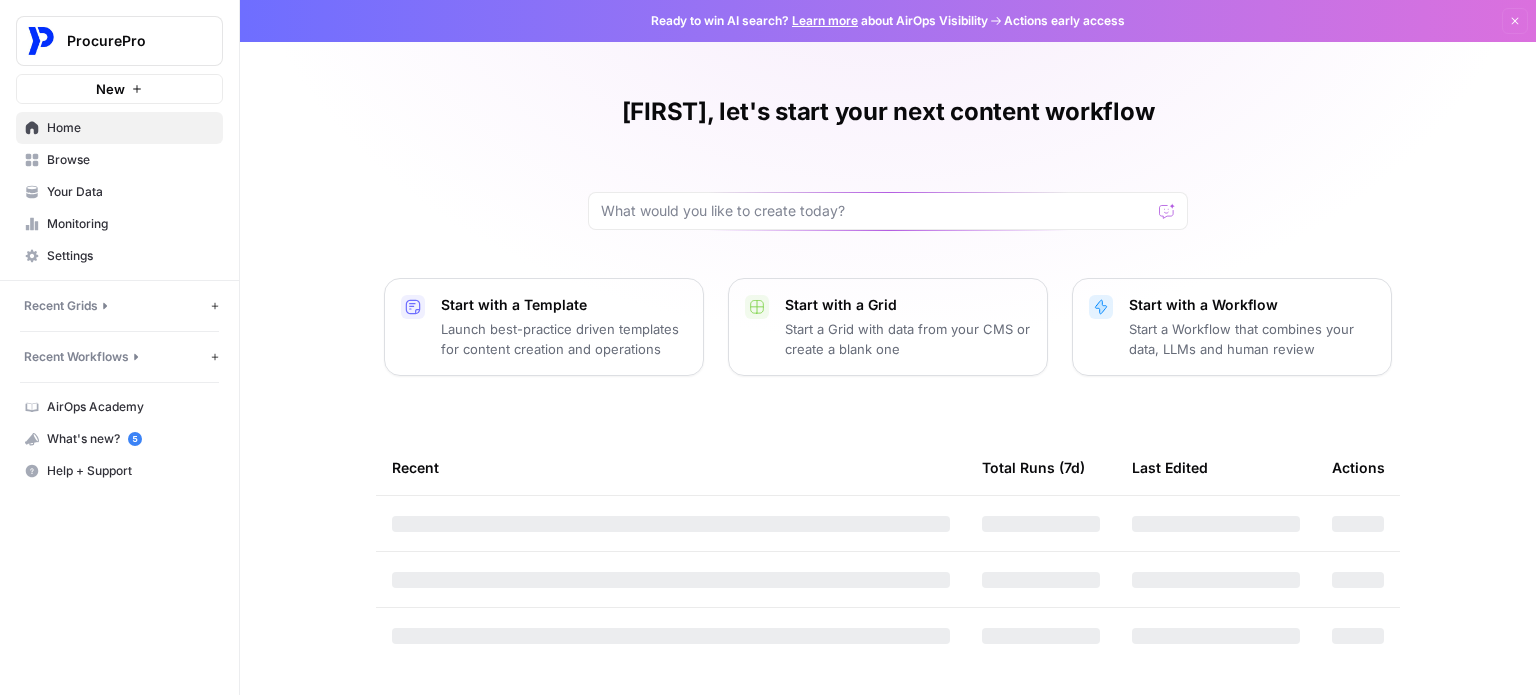 scroll, scrollTop: 0, scrollLeft: 0, axis: both 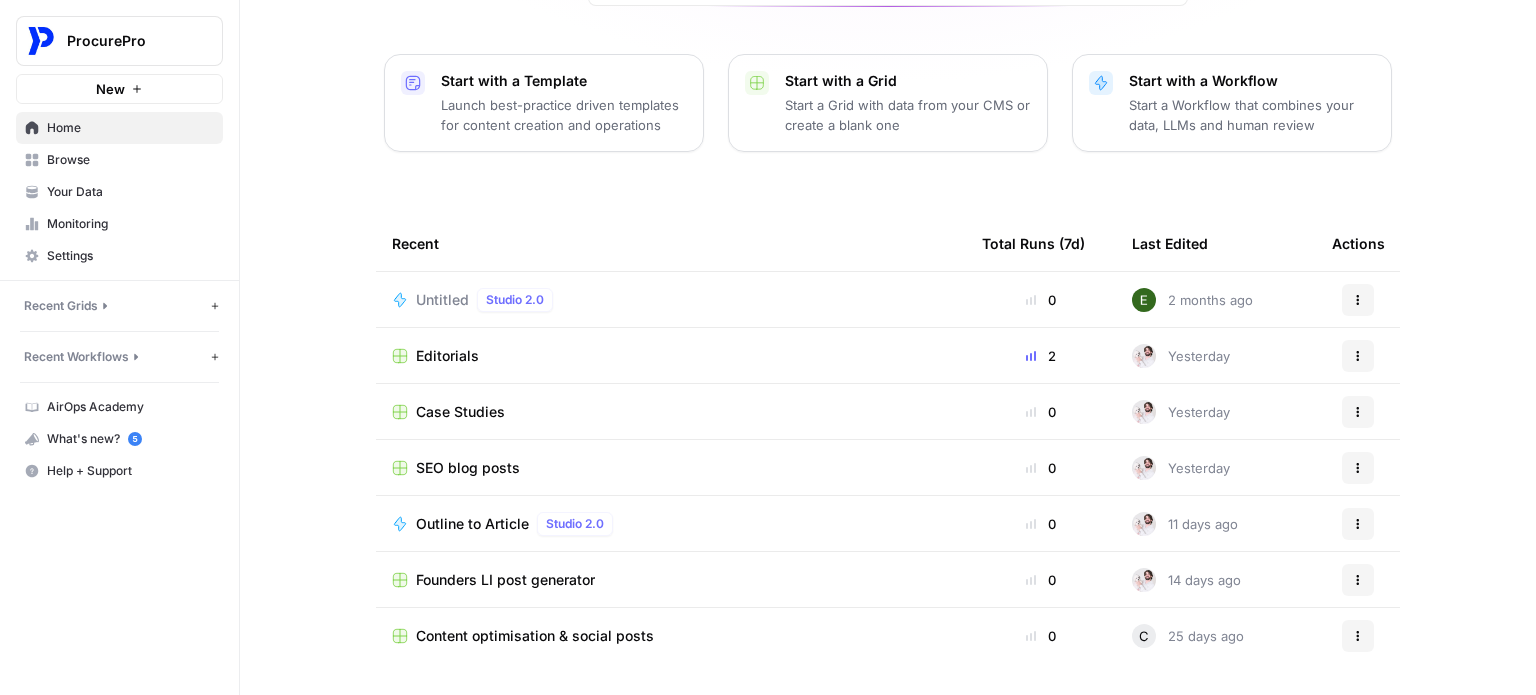 click on "Outline to Article" at bounding box center (472, 524) 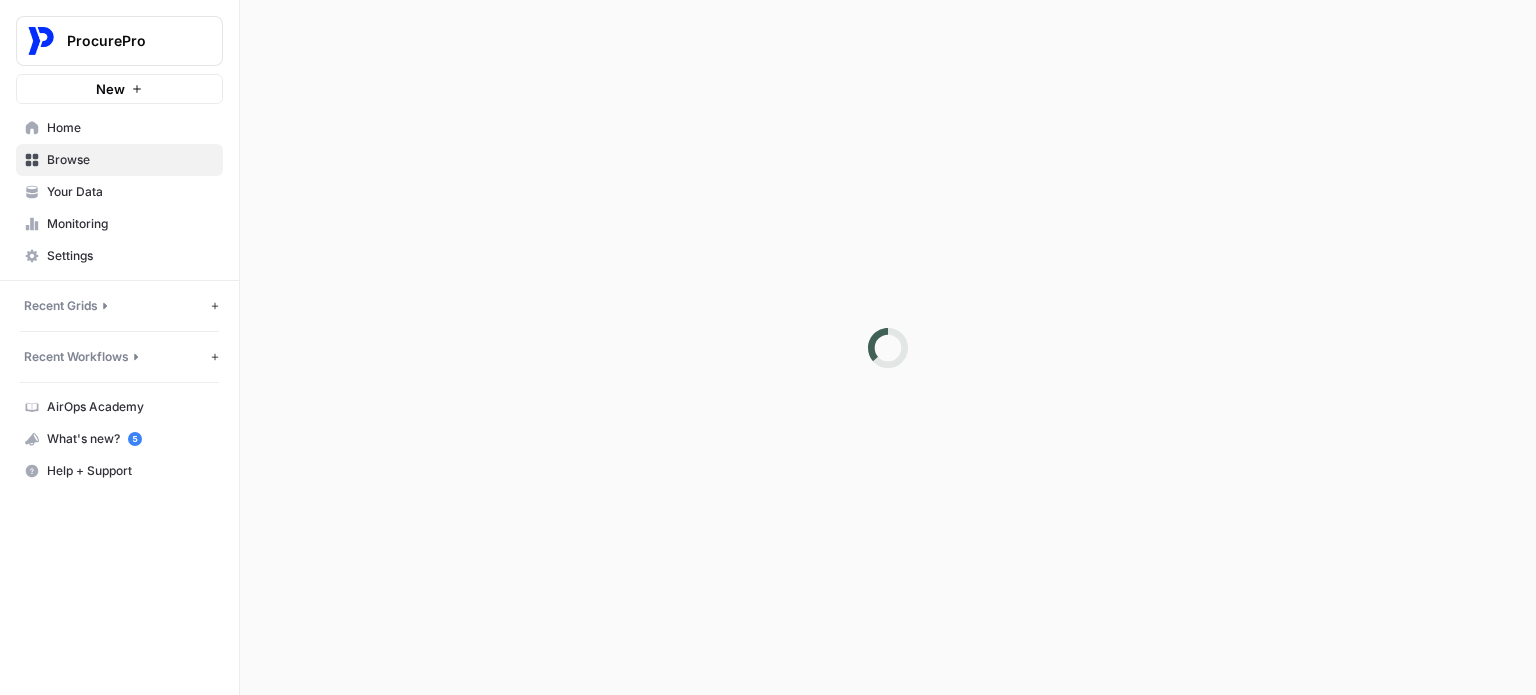scroll, scrollTop: 0, scrollLeft: 0, axis: both 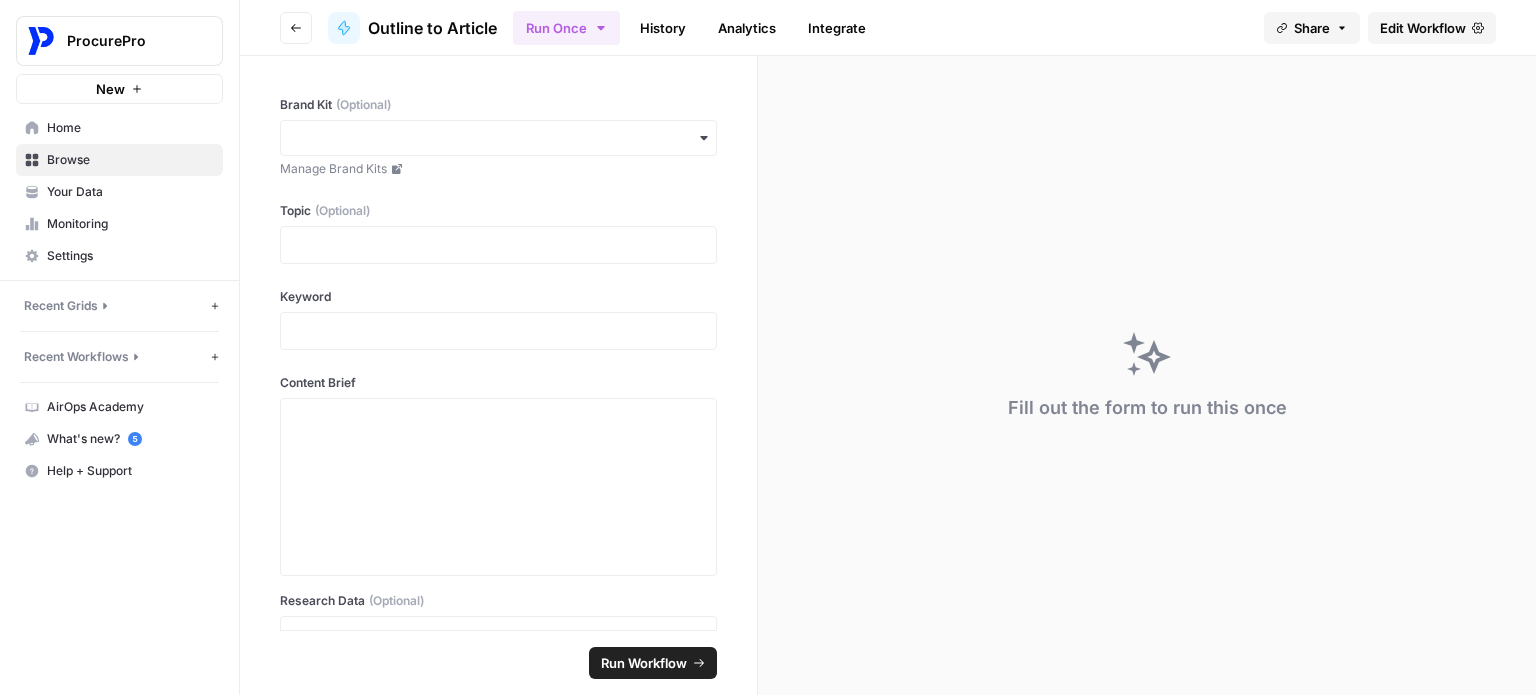 click on "Go back" at bounding box center (296, 28) 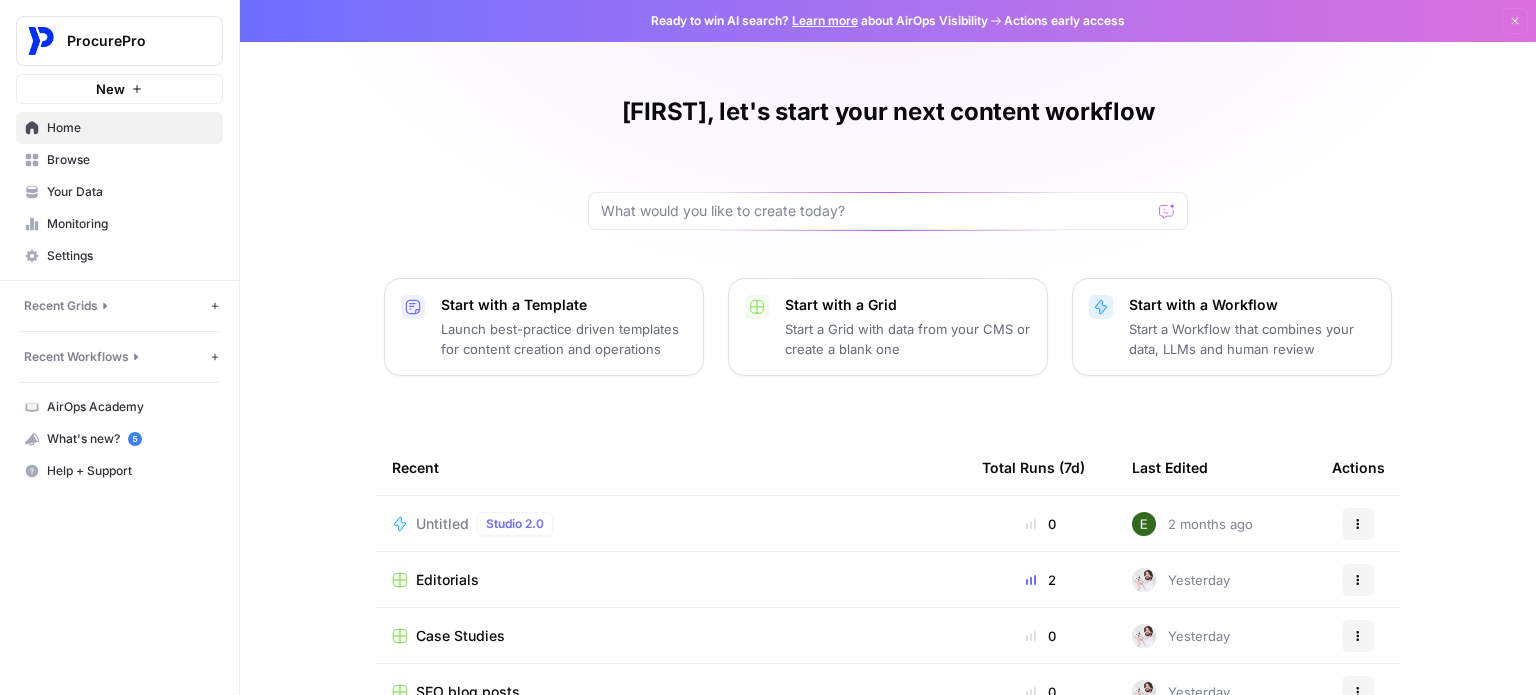 scroll, scrollTop: 224, scrollLeft: 0, axis: vertical 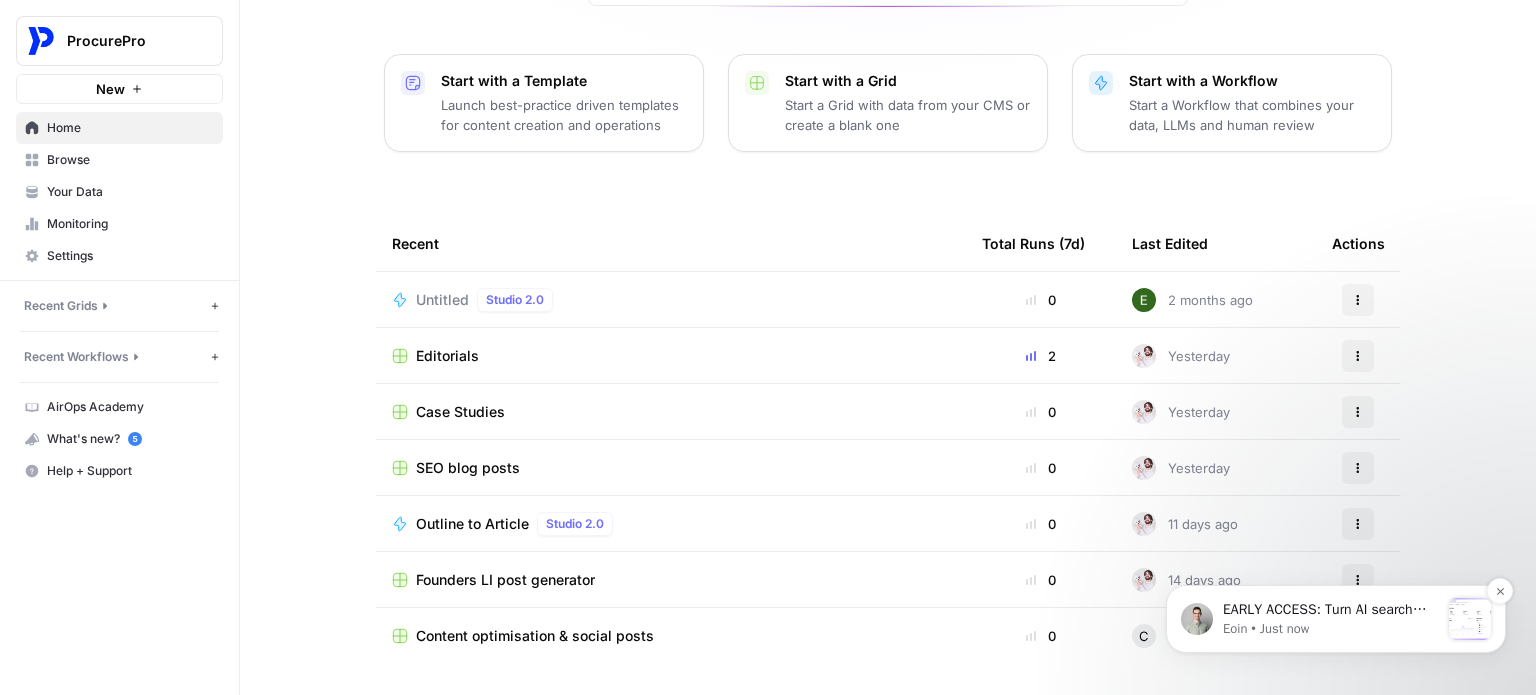 click at bounding box center [1470, 619] 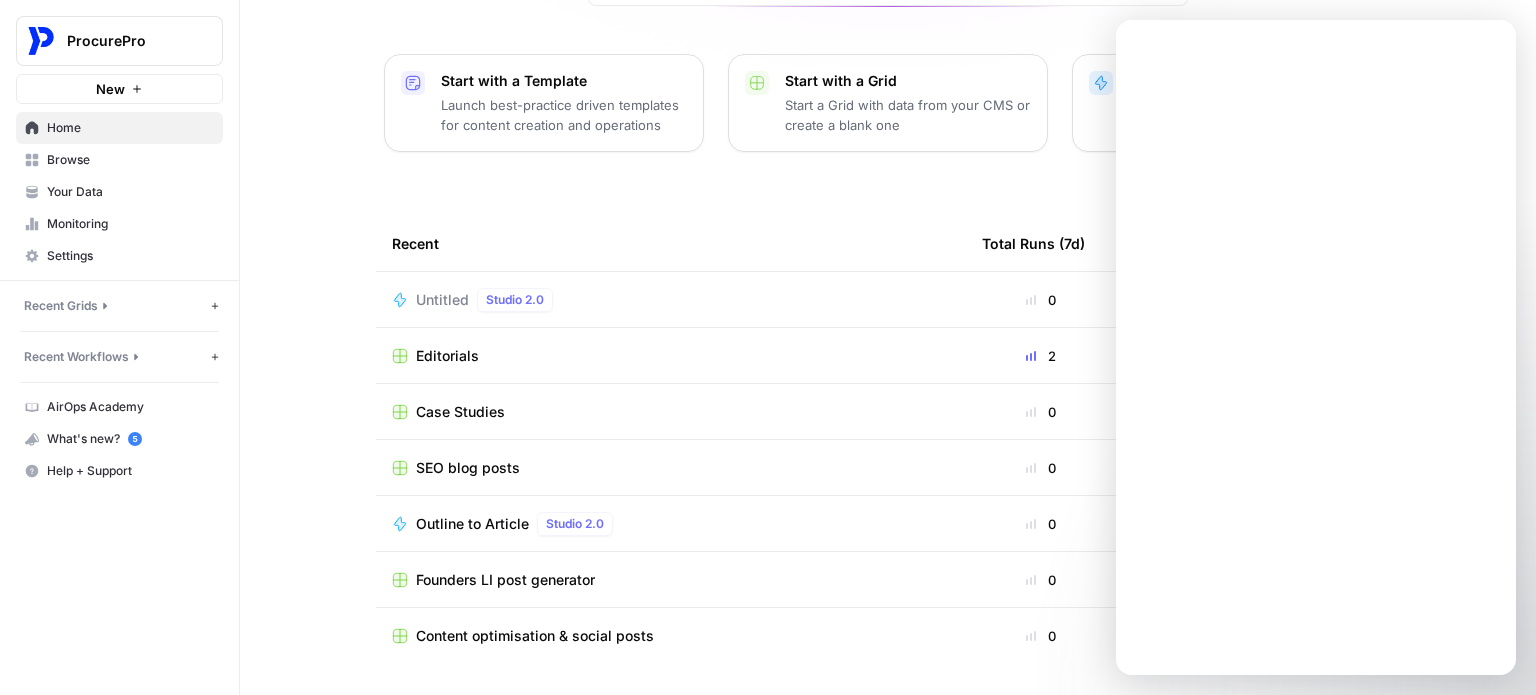 scroll, scrollTop: 0, scrollLeft: 0, axis: both 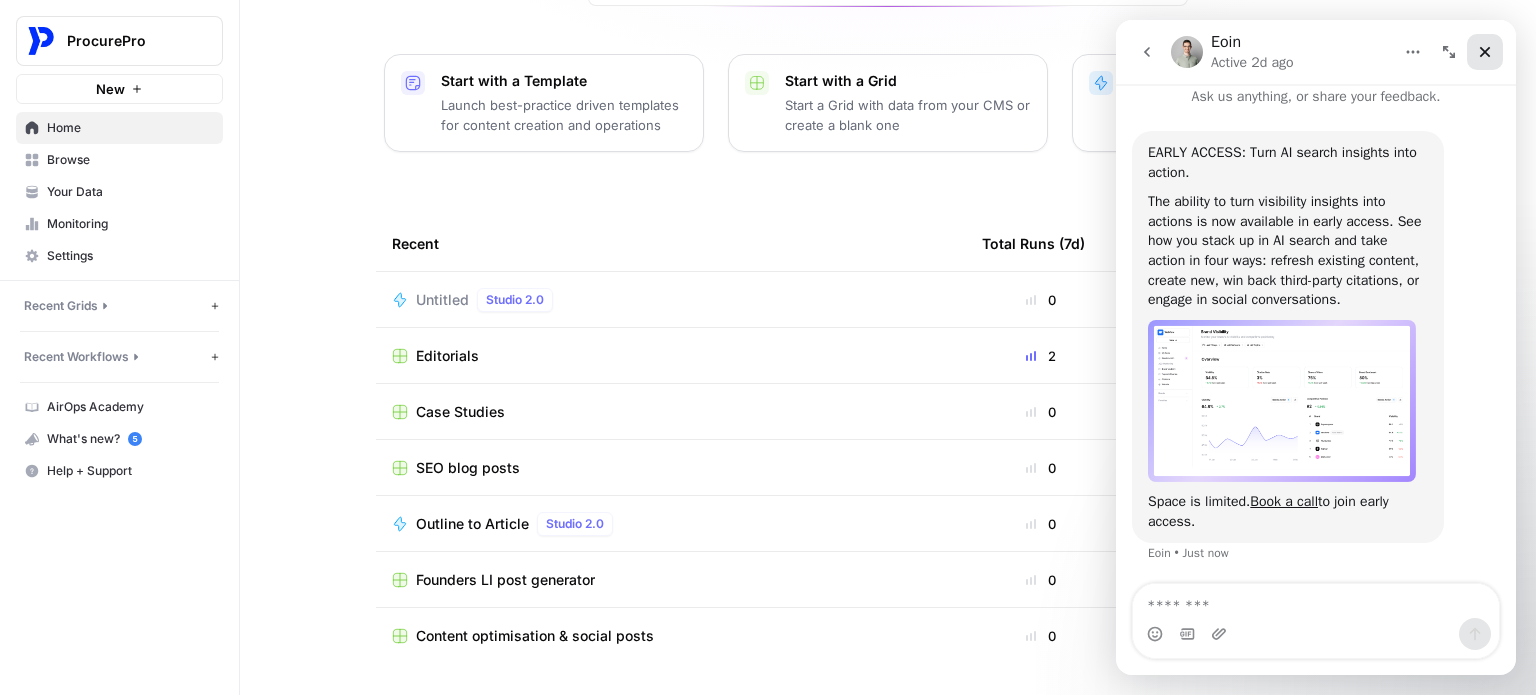click at bounding box center (1485, 52) 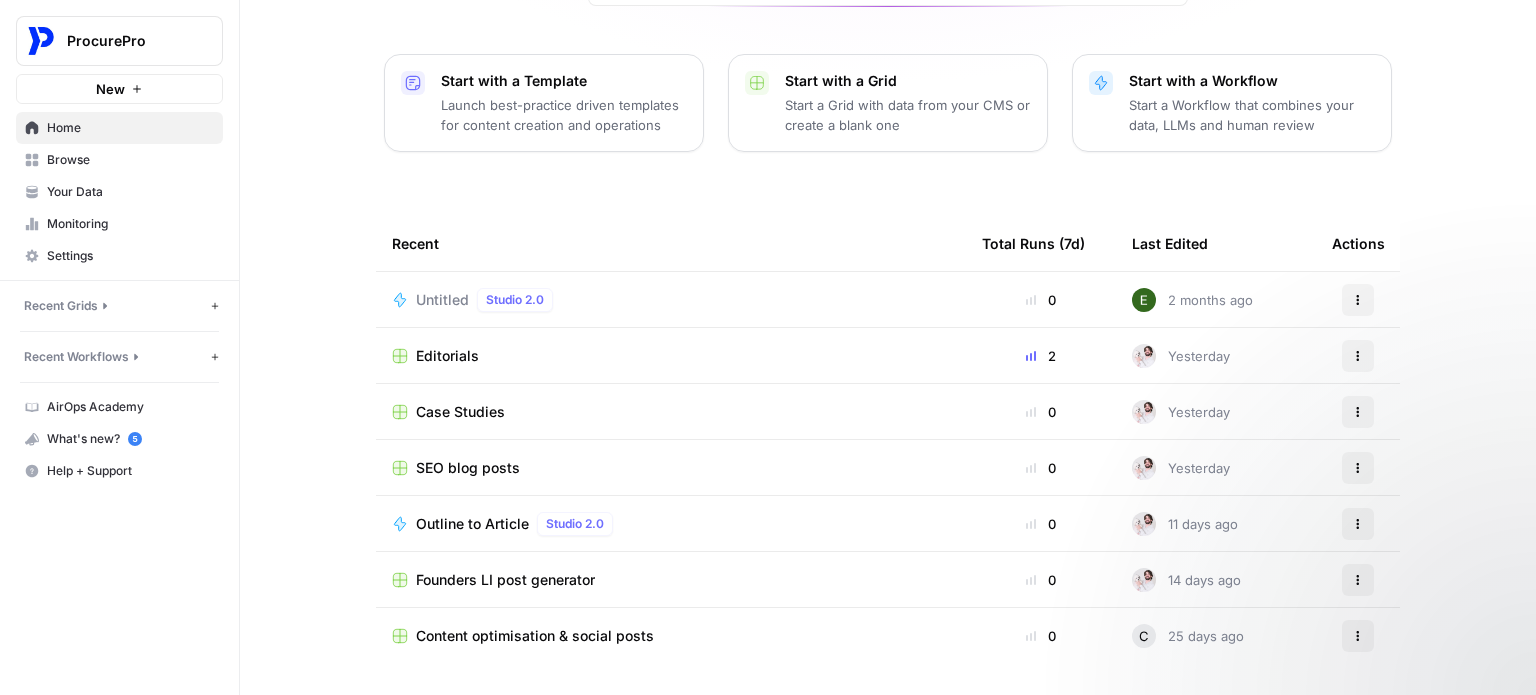 scroll, scrollTop: 0, scrollLeft: 0, axis: both 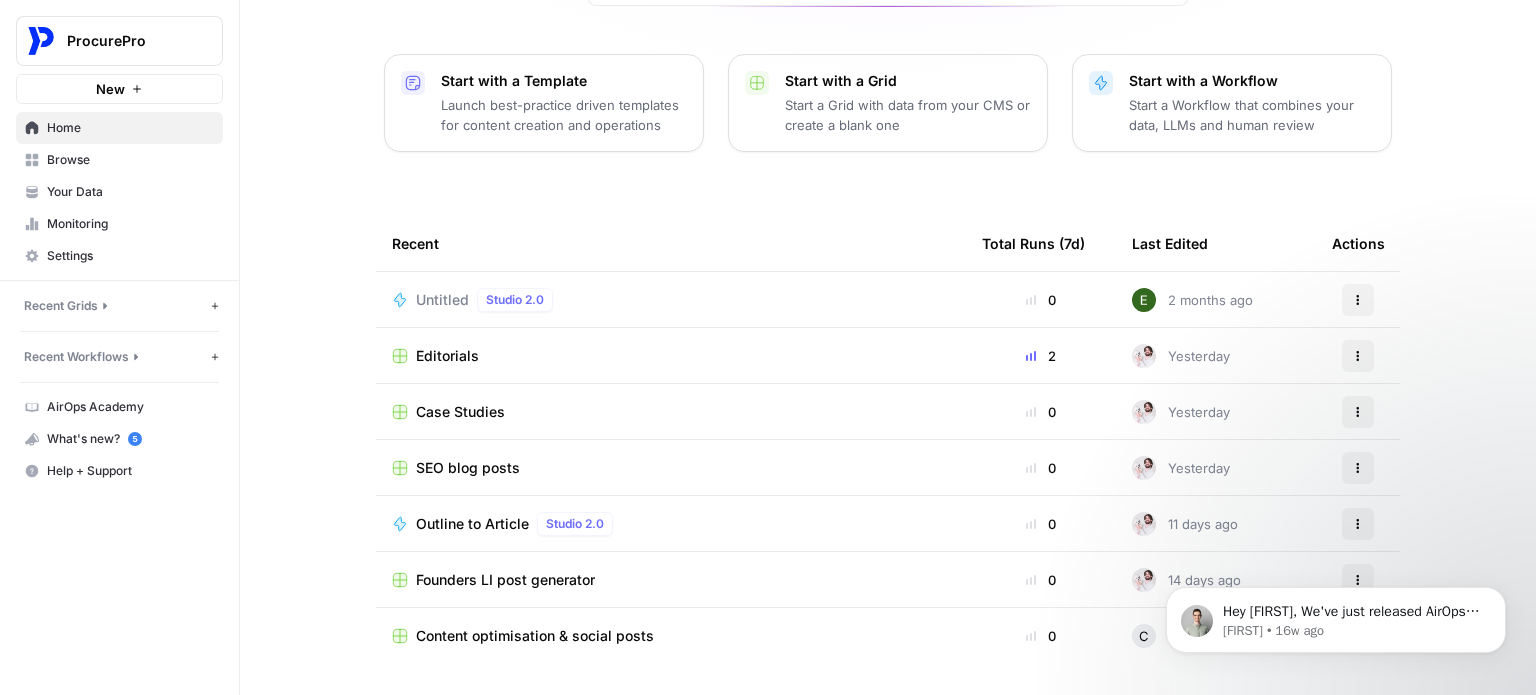 click on "Browse" at bounding box center (130, 160) 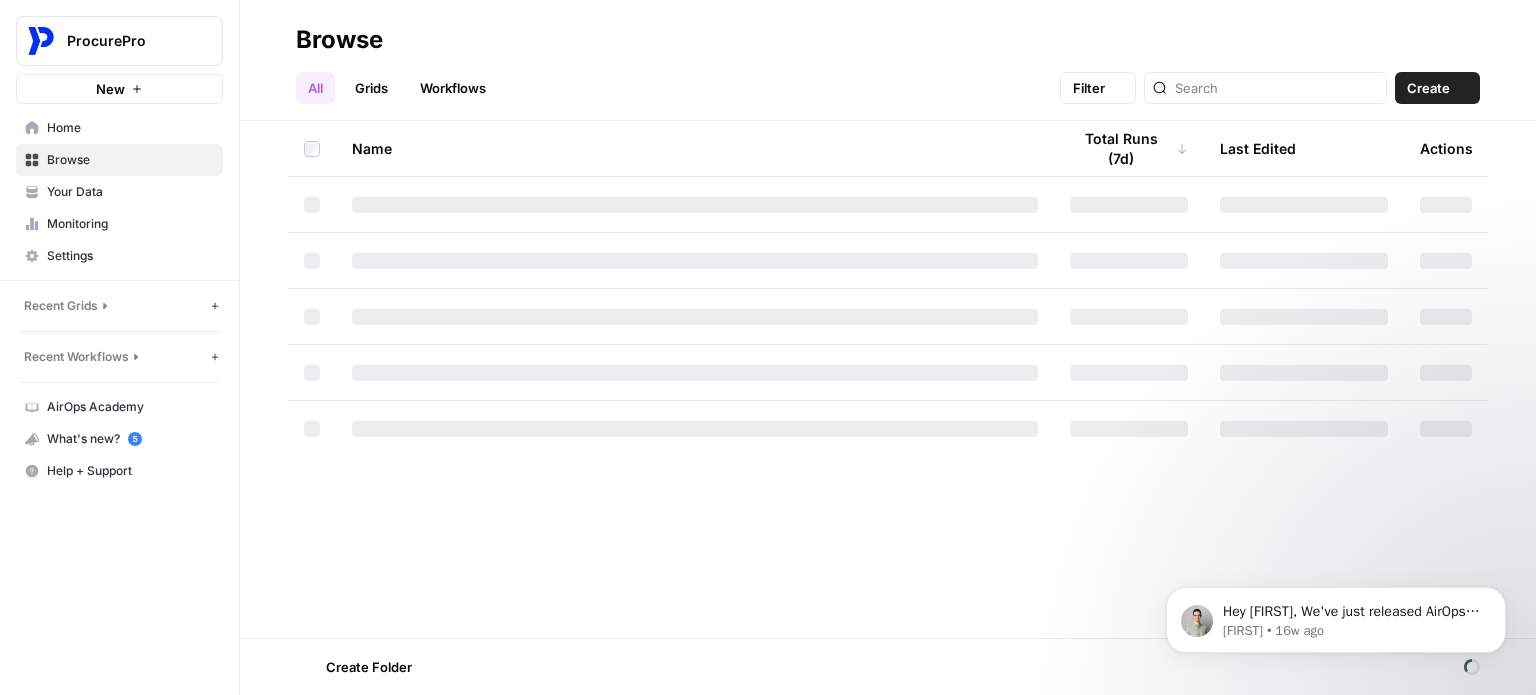 scroll, scrollTop: 0, scrollLeft: 0, axis: both 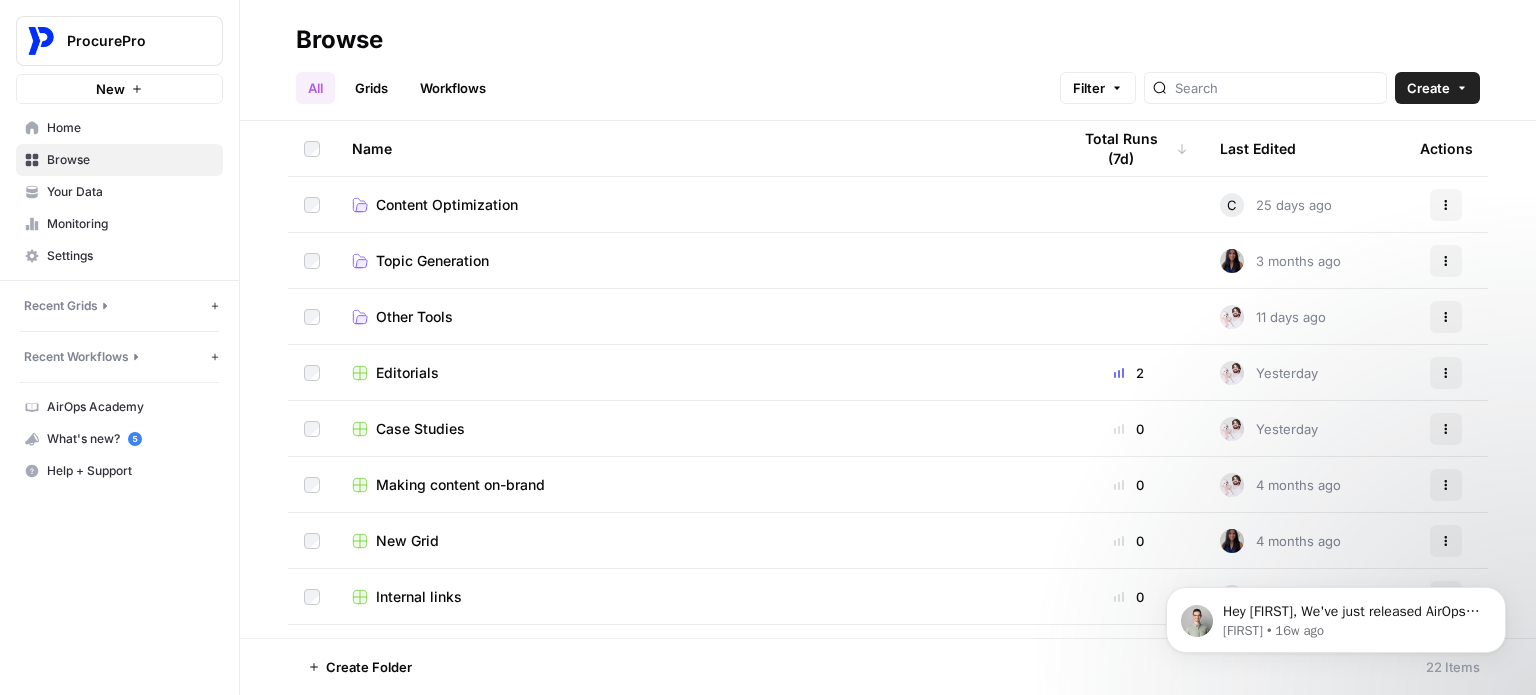 click on "Your Data" at bounding box center (130, 192) 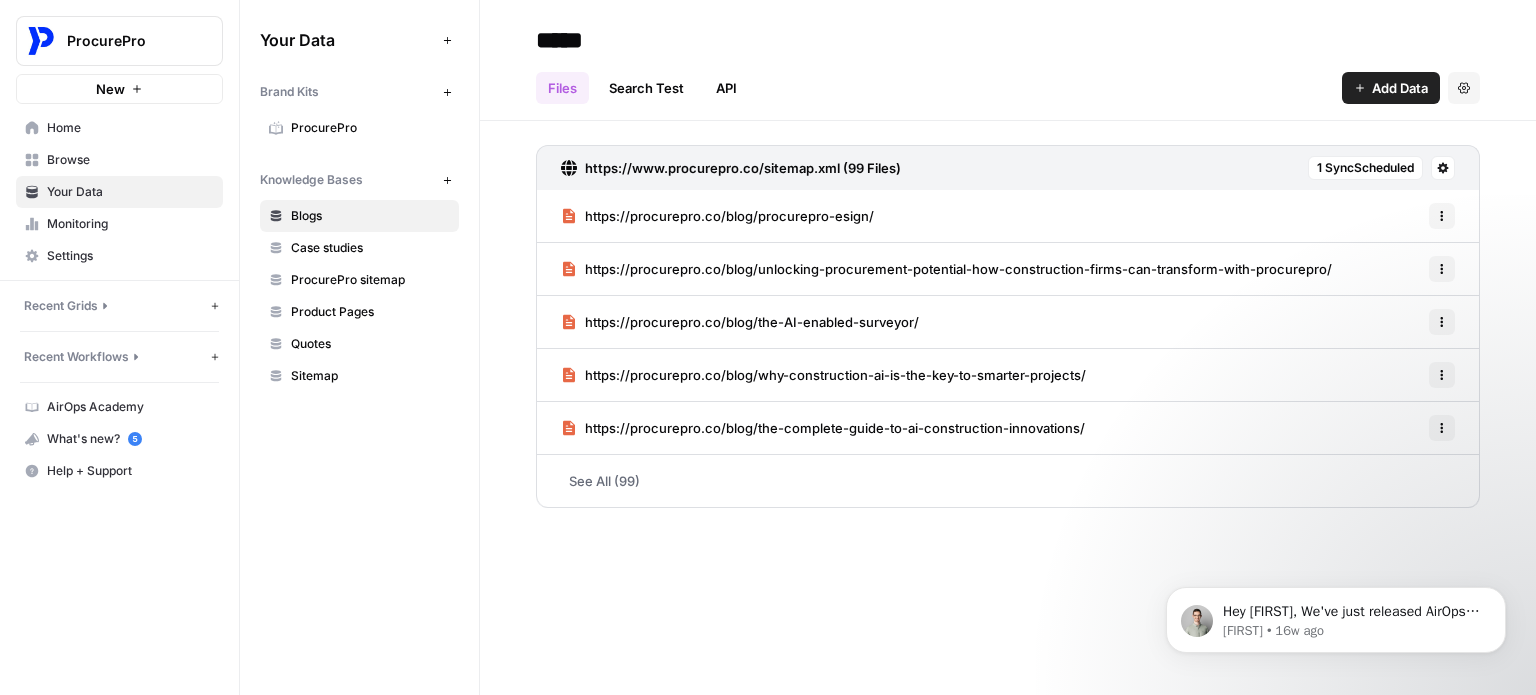 click on "Monitoring" at bounding box center [119, 224] 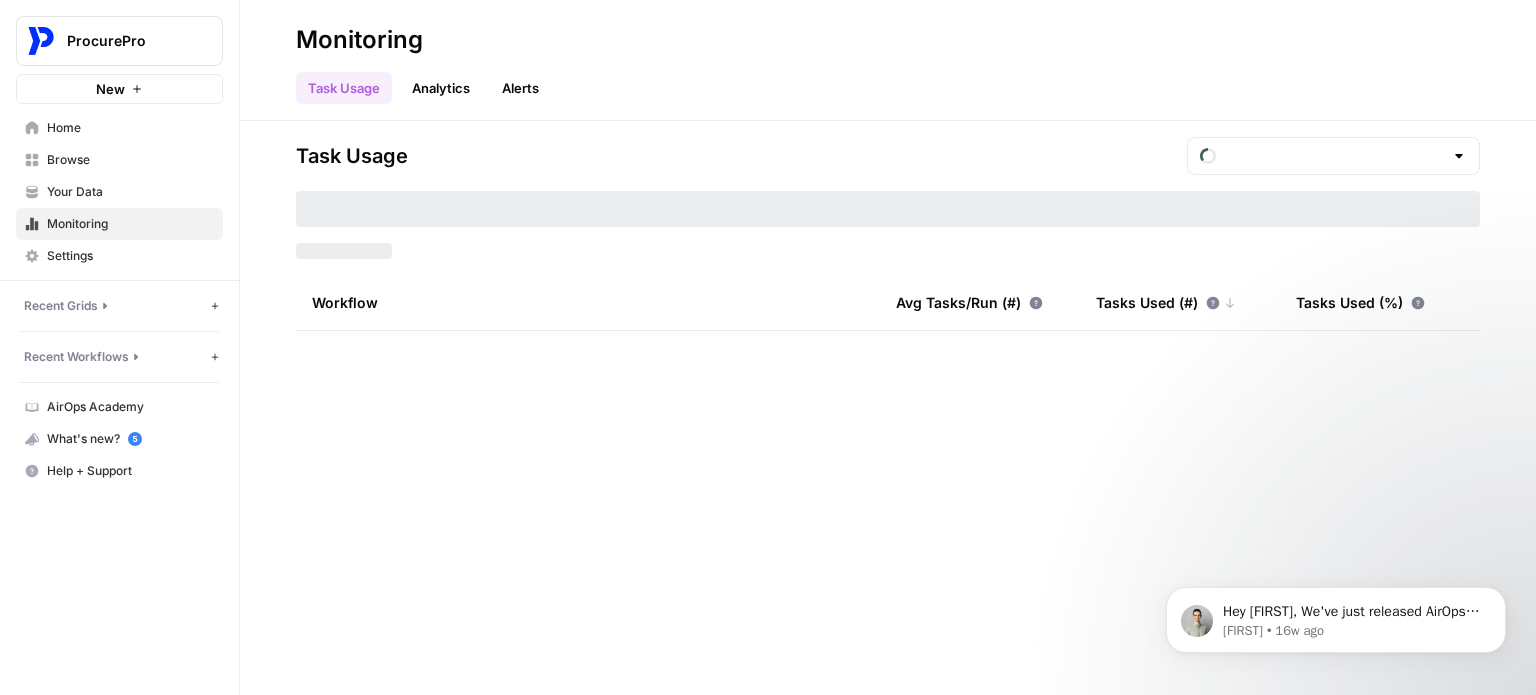type on "August Tasks" 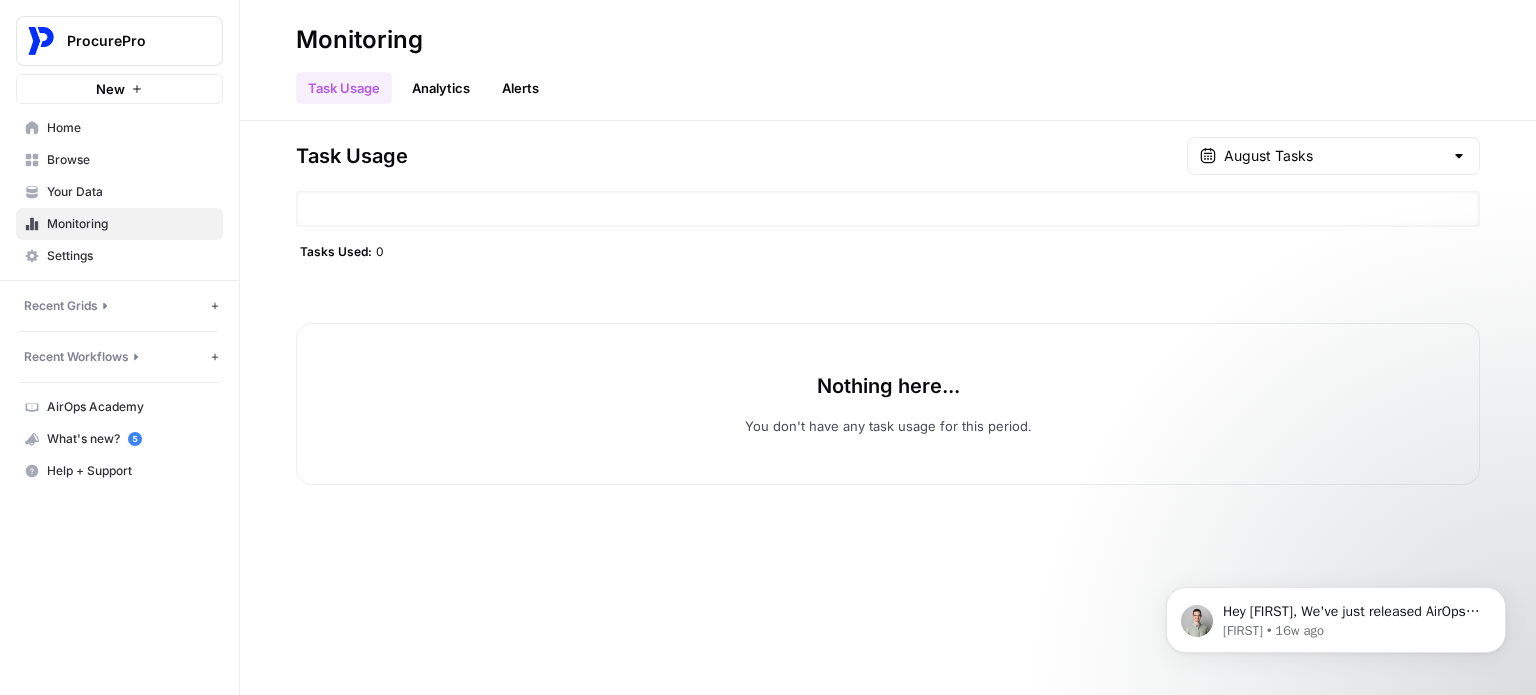 click on "Settings" at bounding box center [130, 256] 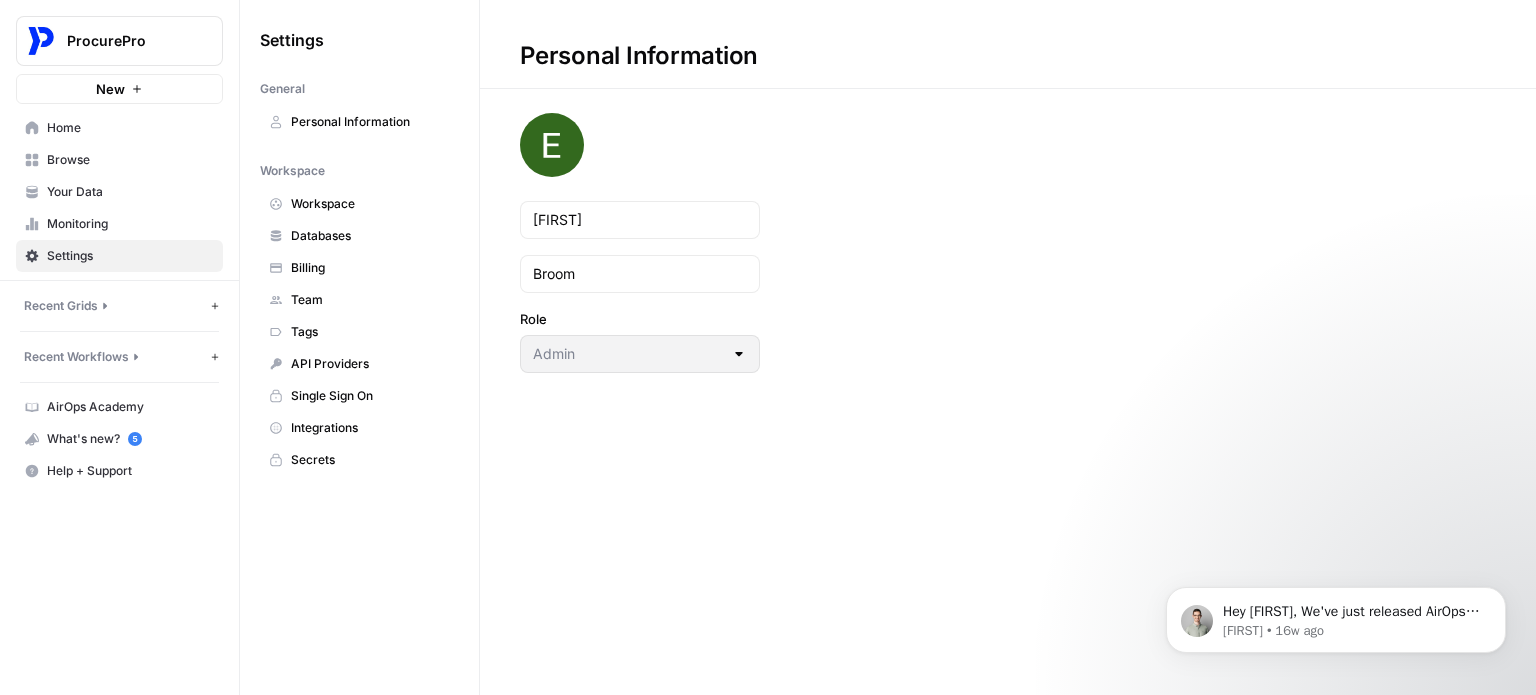 click on "Home" at bounding box center (130, 128) 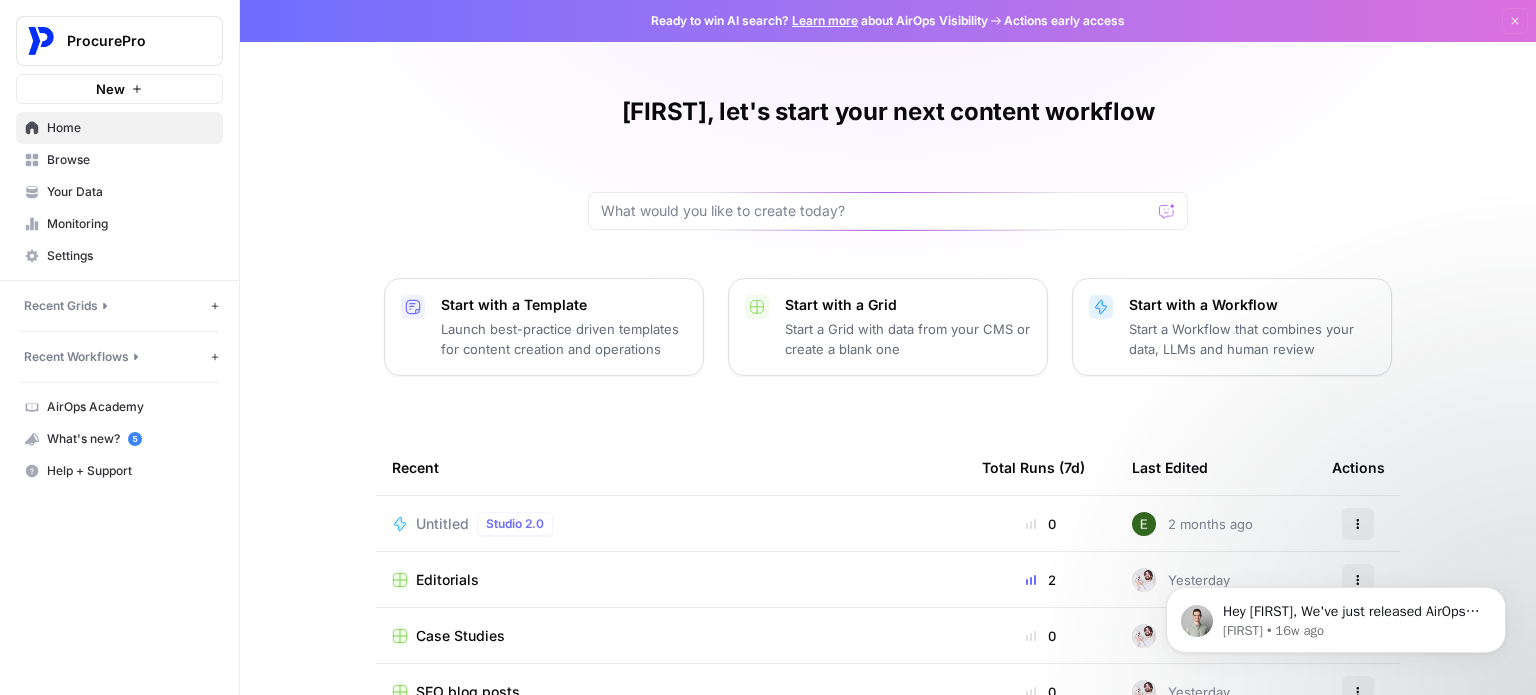 click on "Start with a Template" at bounding box center [564, 305] 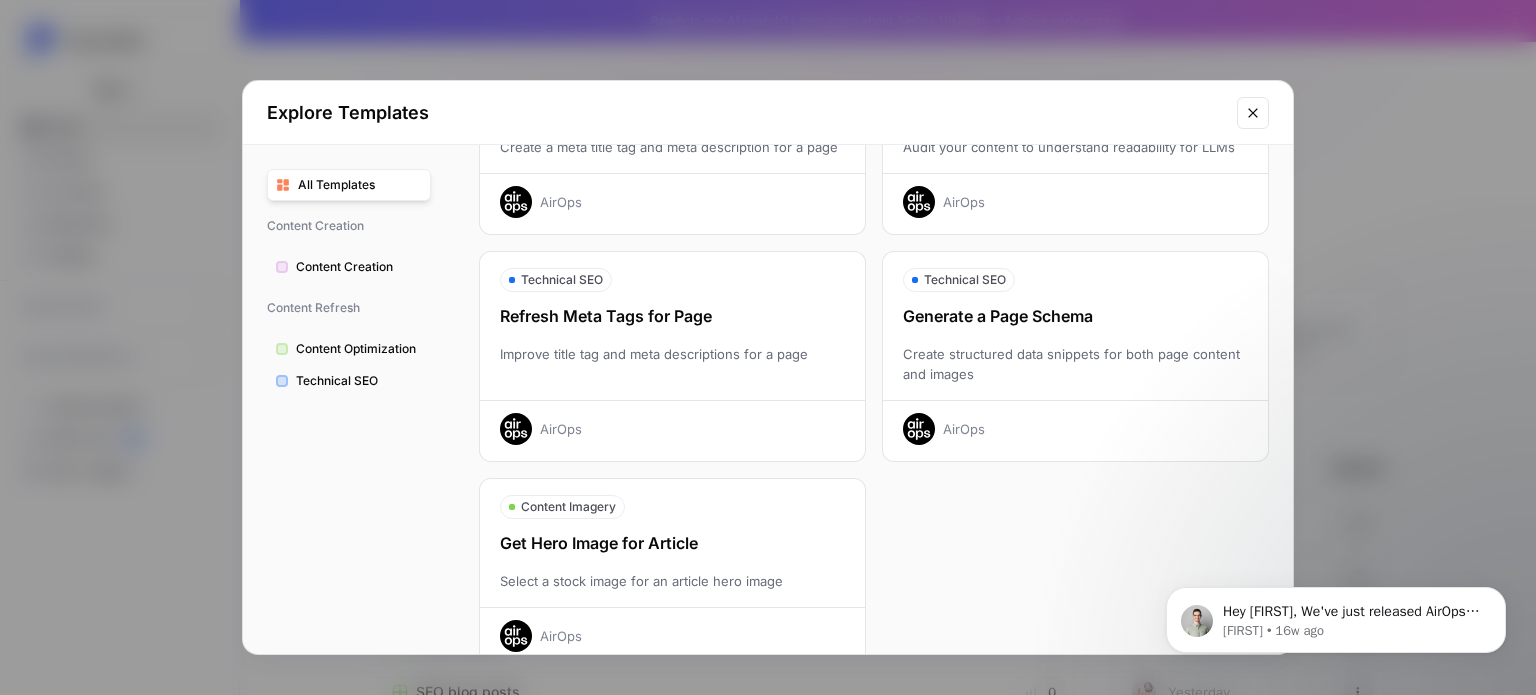 scroll, scrollTop: 668, scrollLeft: 0, axis: vertical 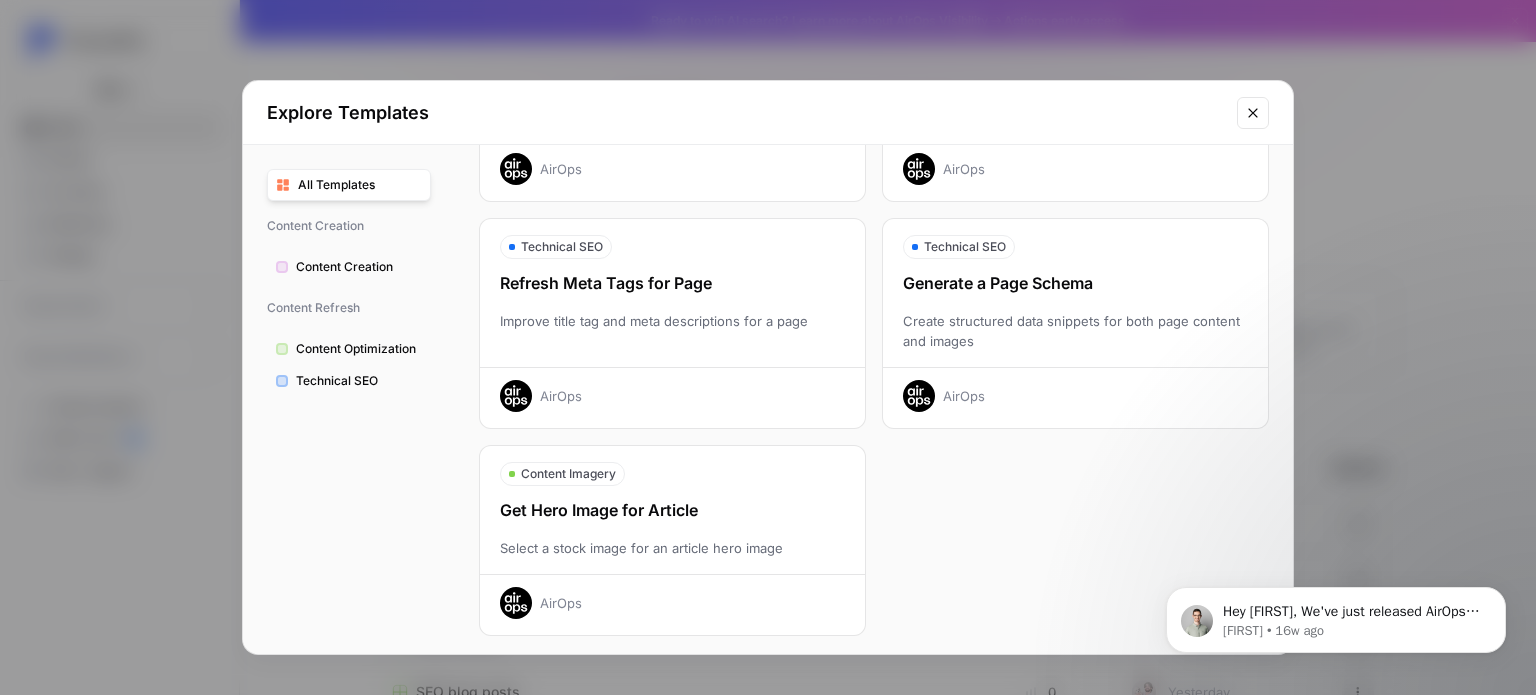 click on "Content Creation" at bounding box center [349, 267] 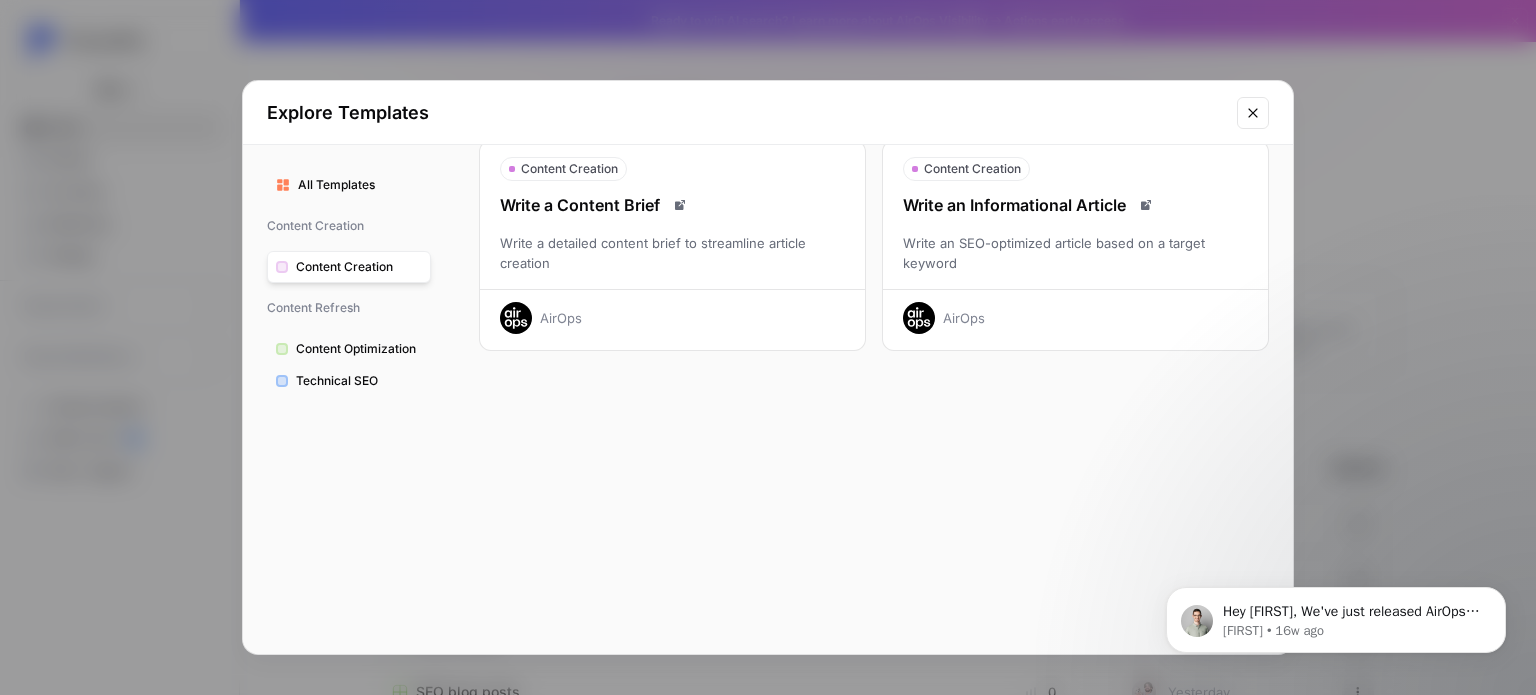 scroll, scrollTop: 84, scrollLeft: 0, axis: vertical 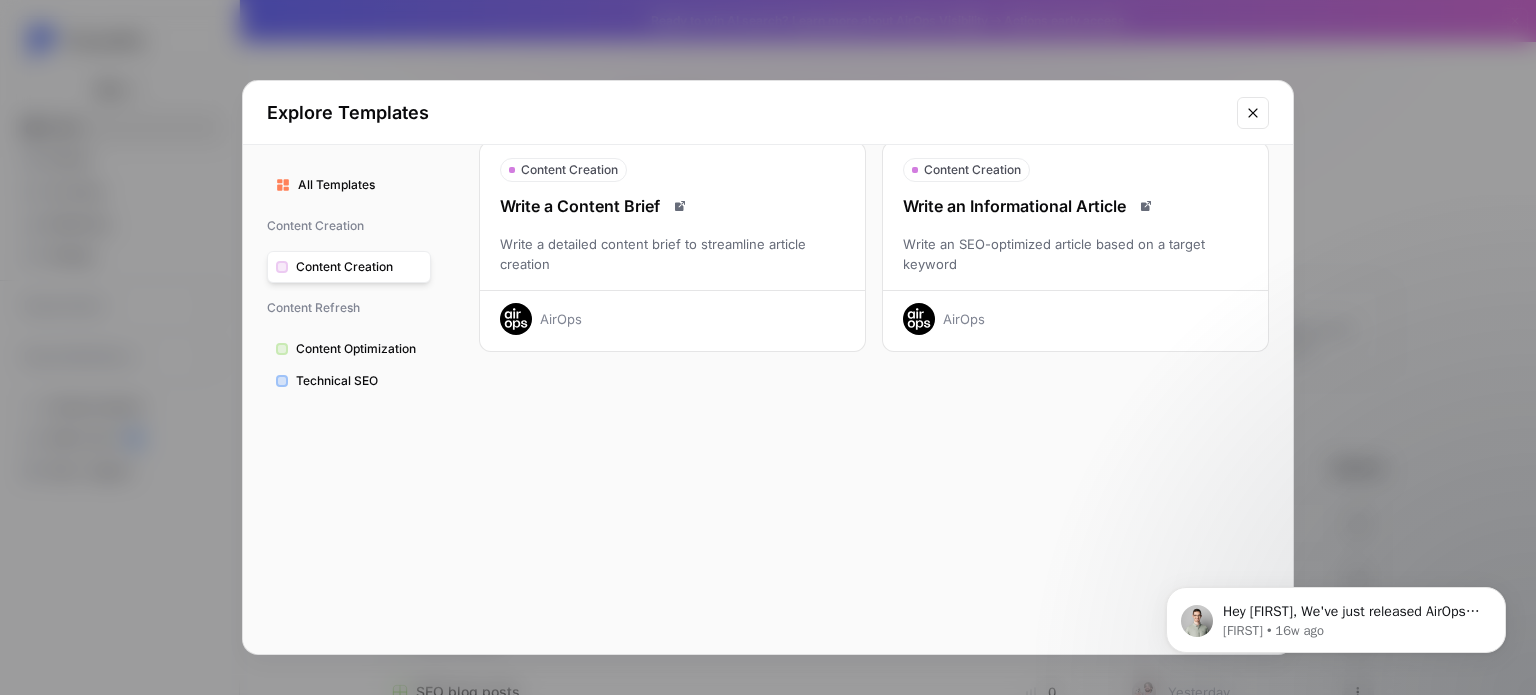 click on "Content Optimization" at bounding box center [359, 349] 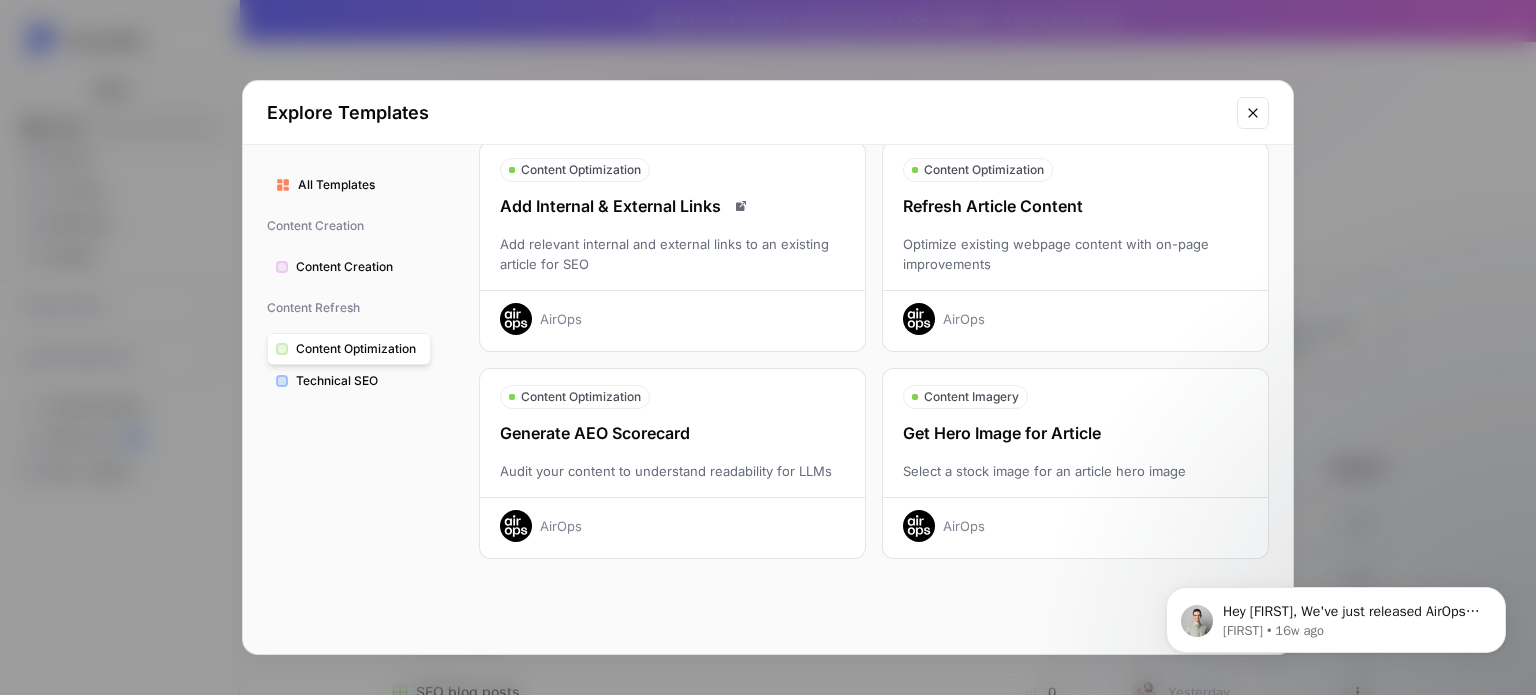 click on "Technical SEO" at bounding box center [359, 381] 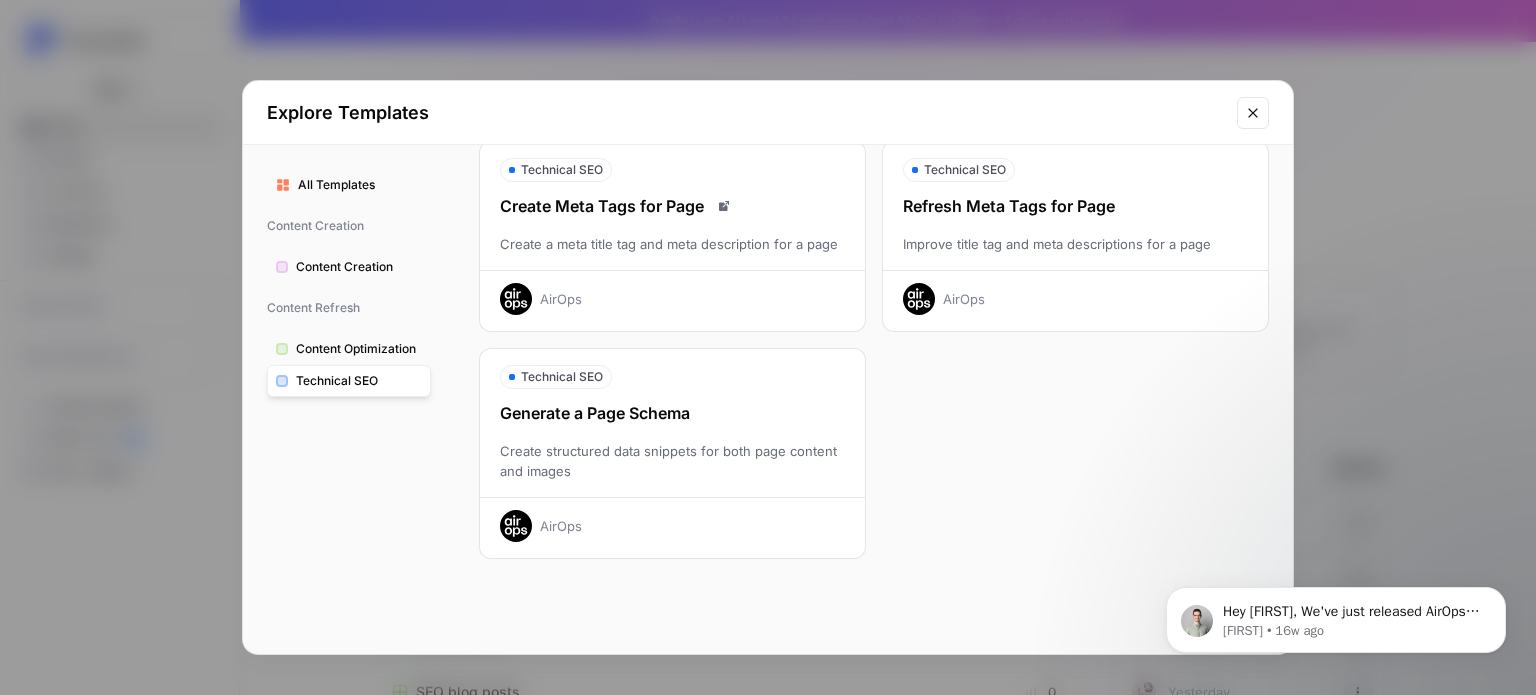 scroll, scrollTop: 0, scrollLeft: 0, axis: both 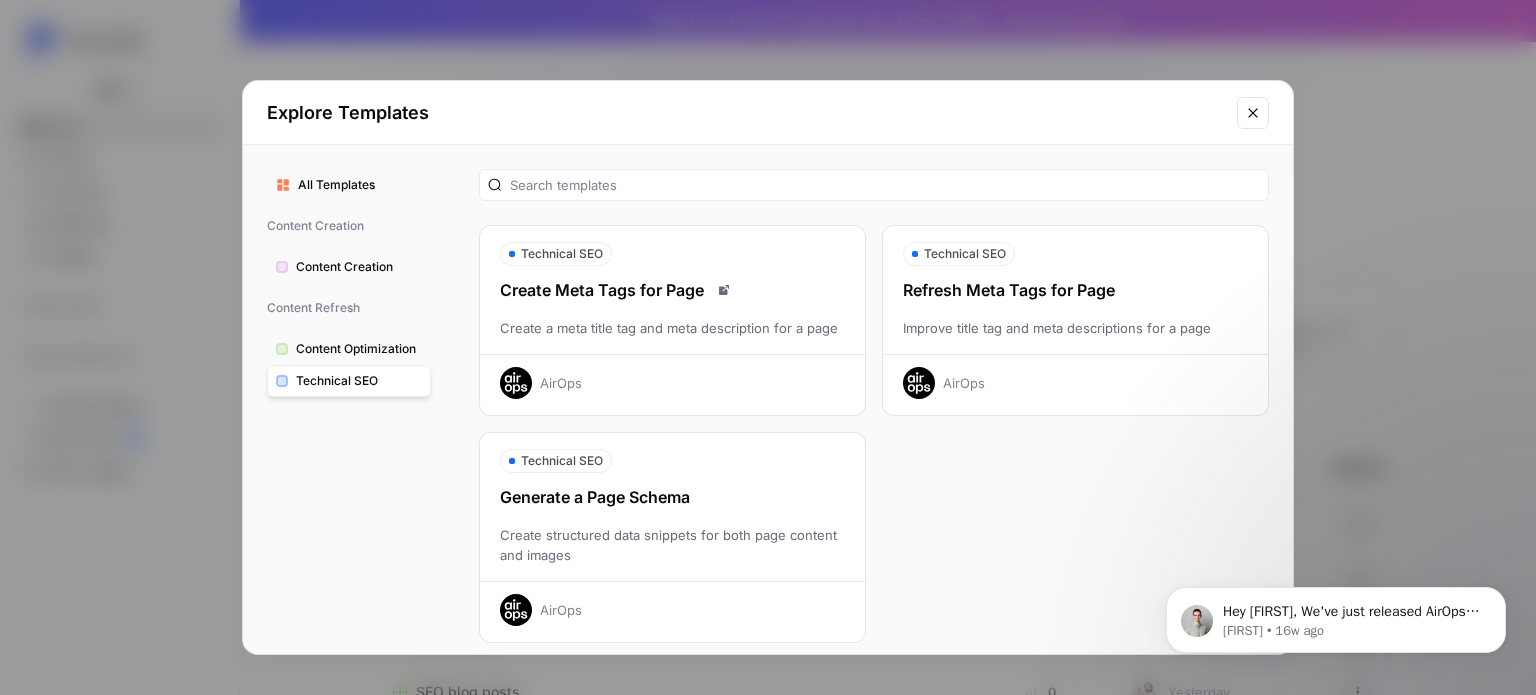 click on "Content Optimization" at bounding box center (349, 349) 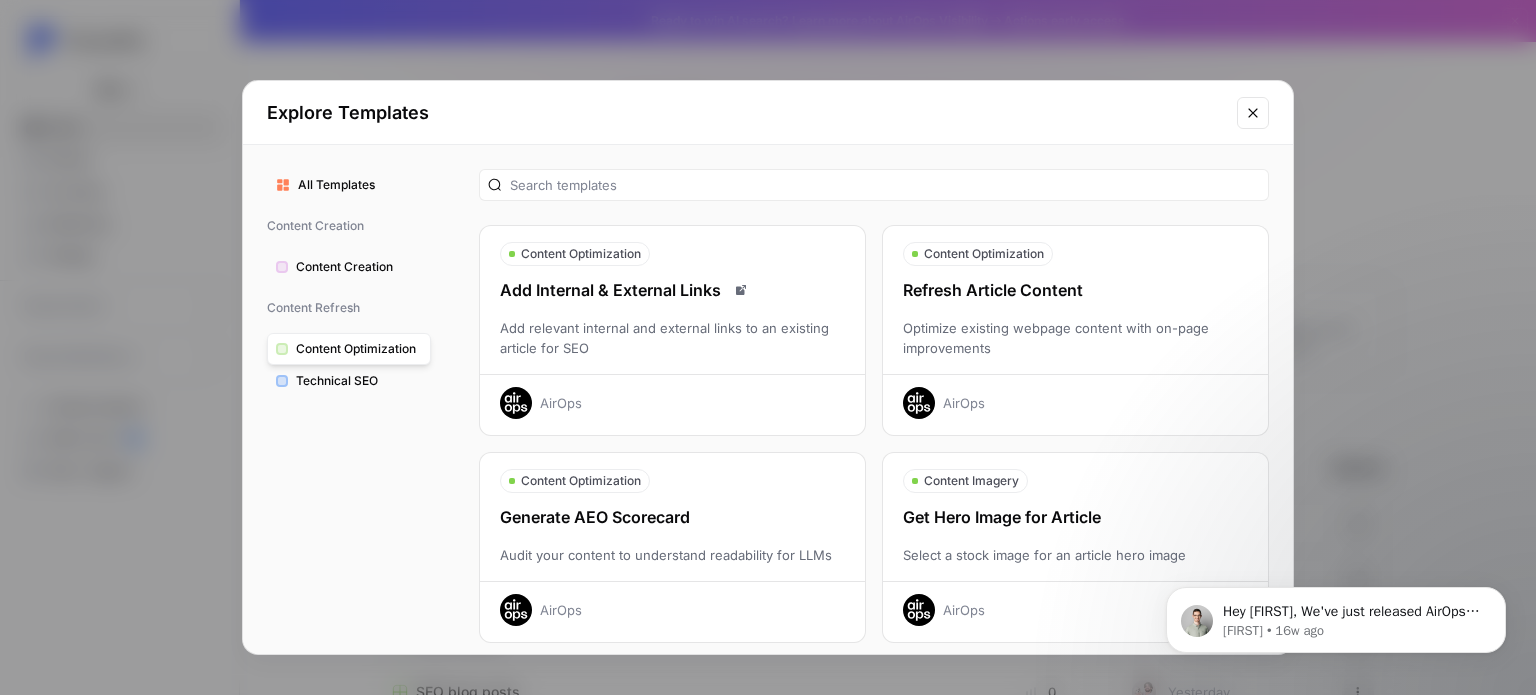scroll, scrollTop: 84, scrollLeft: 0, axis: vertical 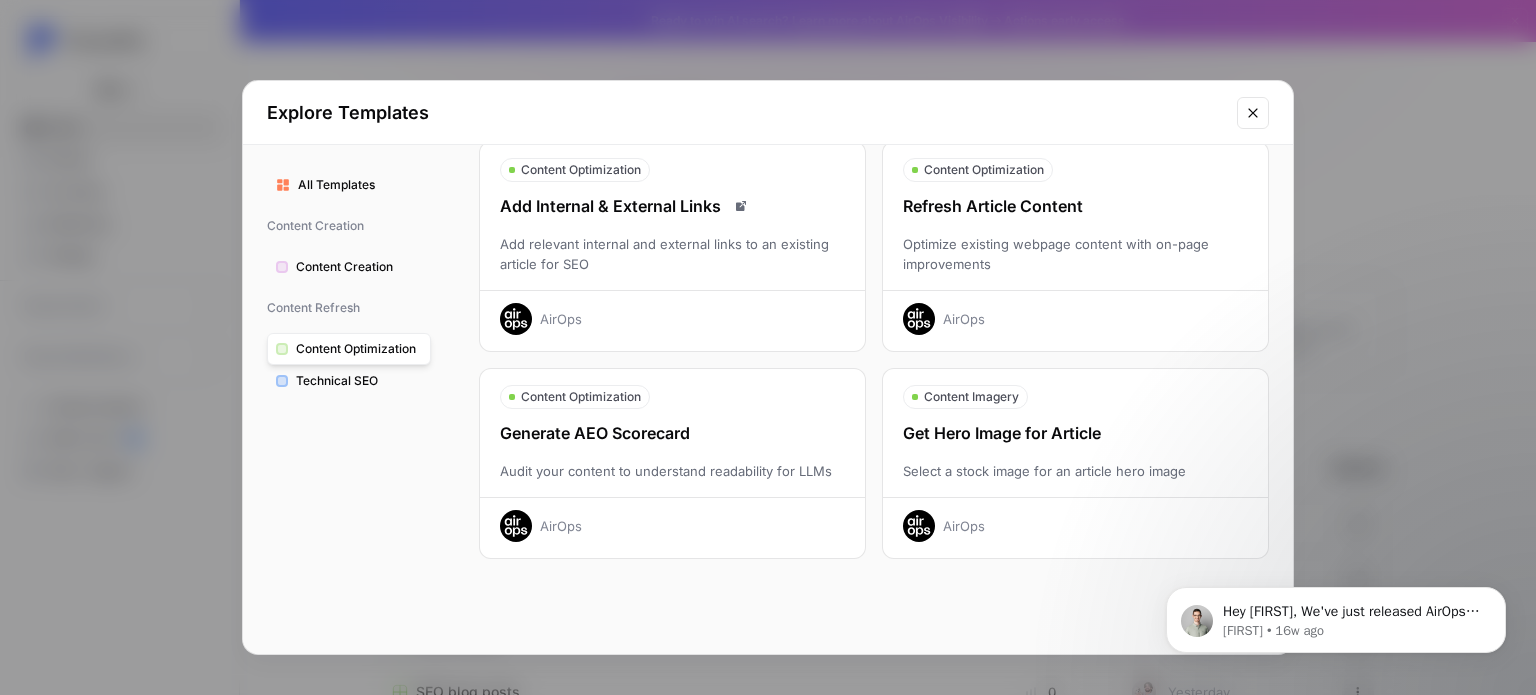 click on "Generate AEO Scorecard" at bounding box center [672, 433] 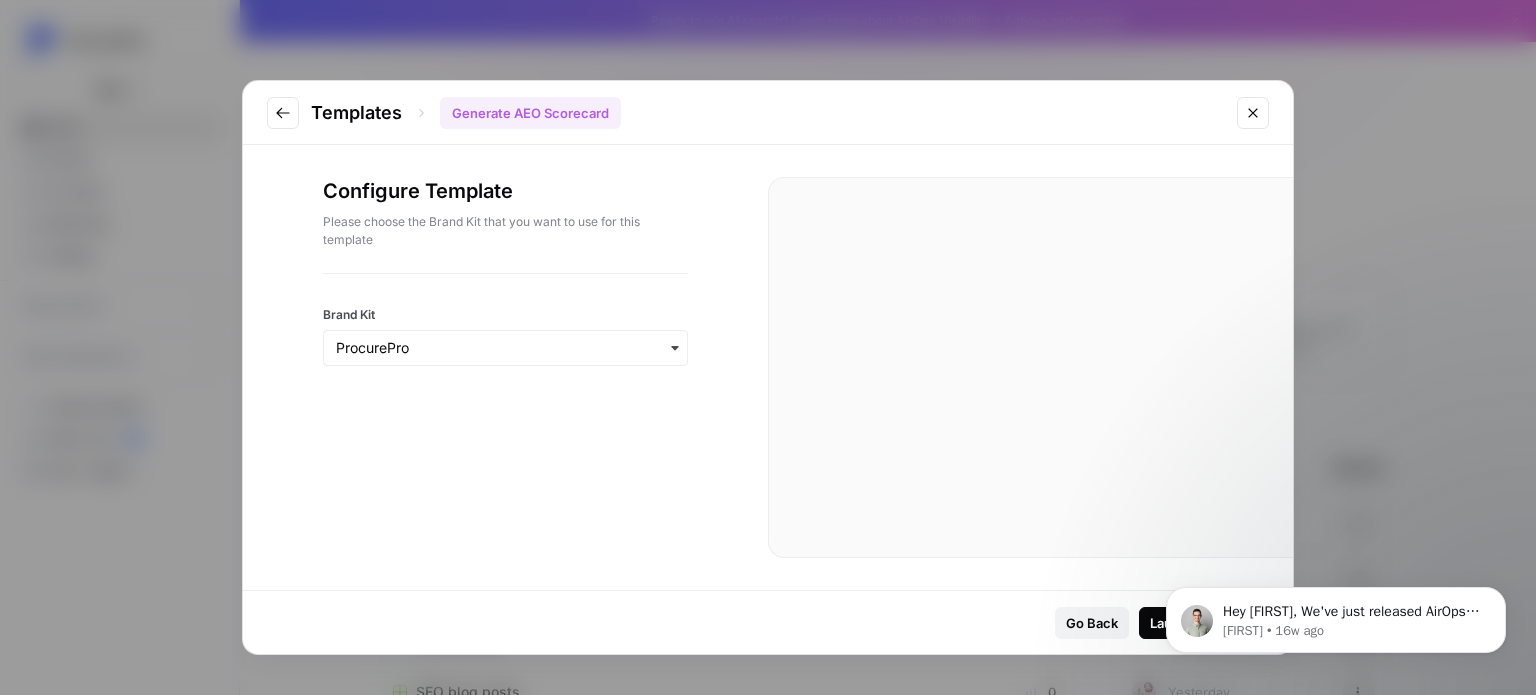 click 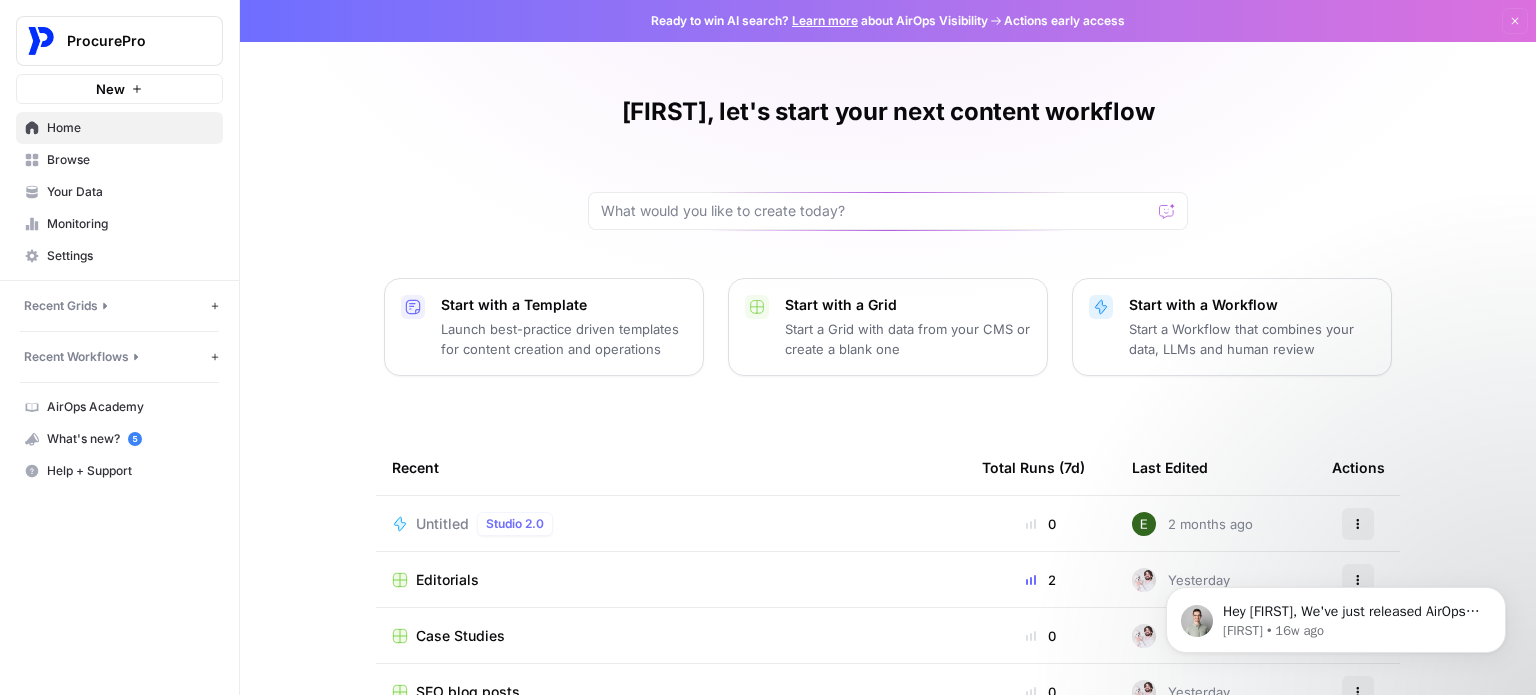 scroll, scrollTop: 224, scrollLeft: 0, axis: vertical 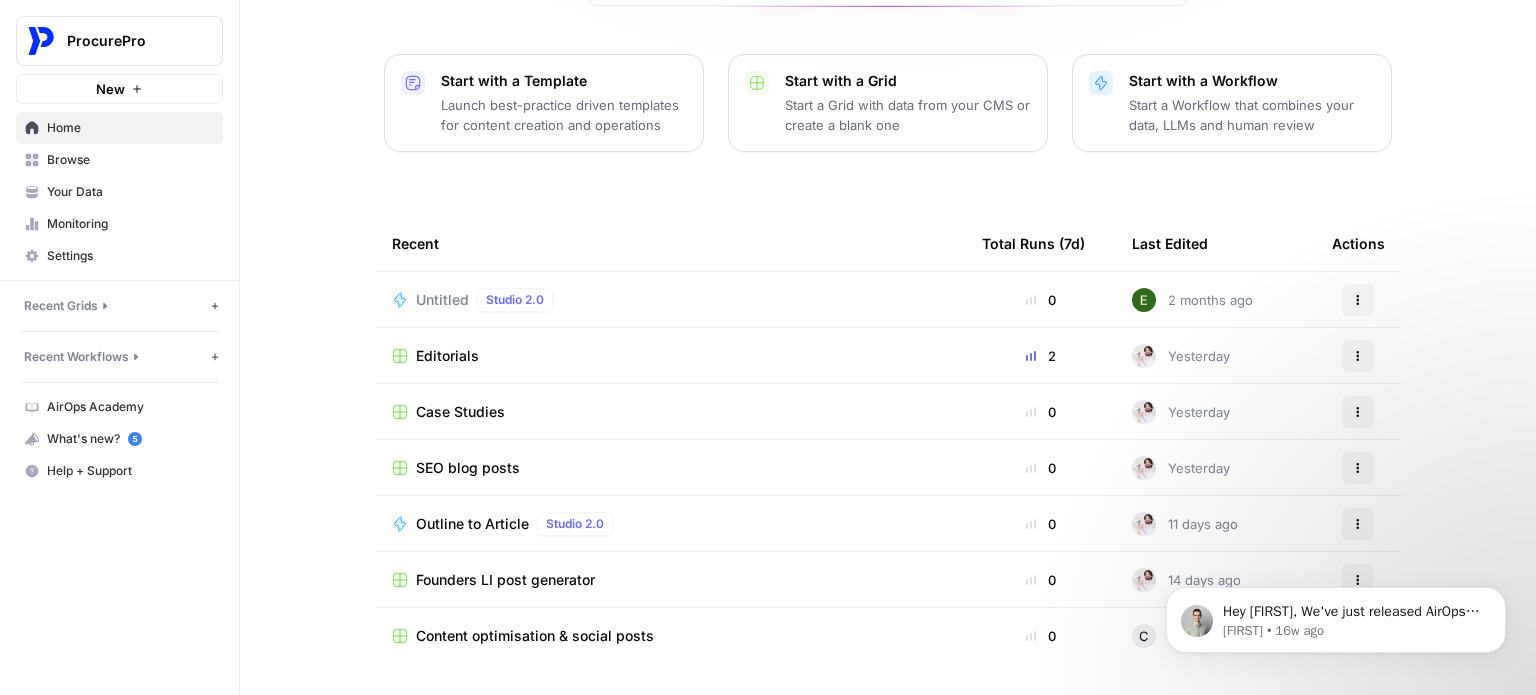 click on "New" at bounding box center [119, 89] 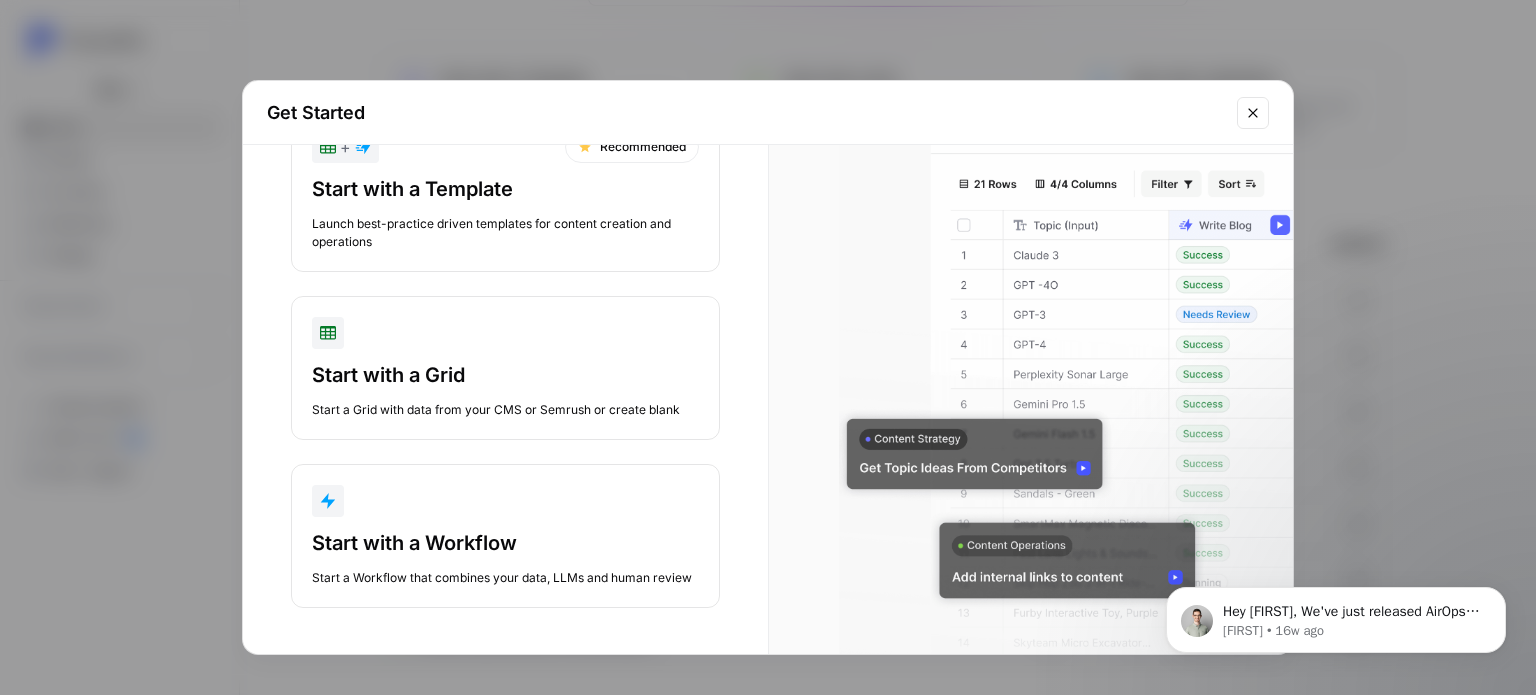 scroll, scrollTop: 0, scrollLeft: 0, axis: both 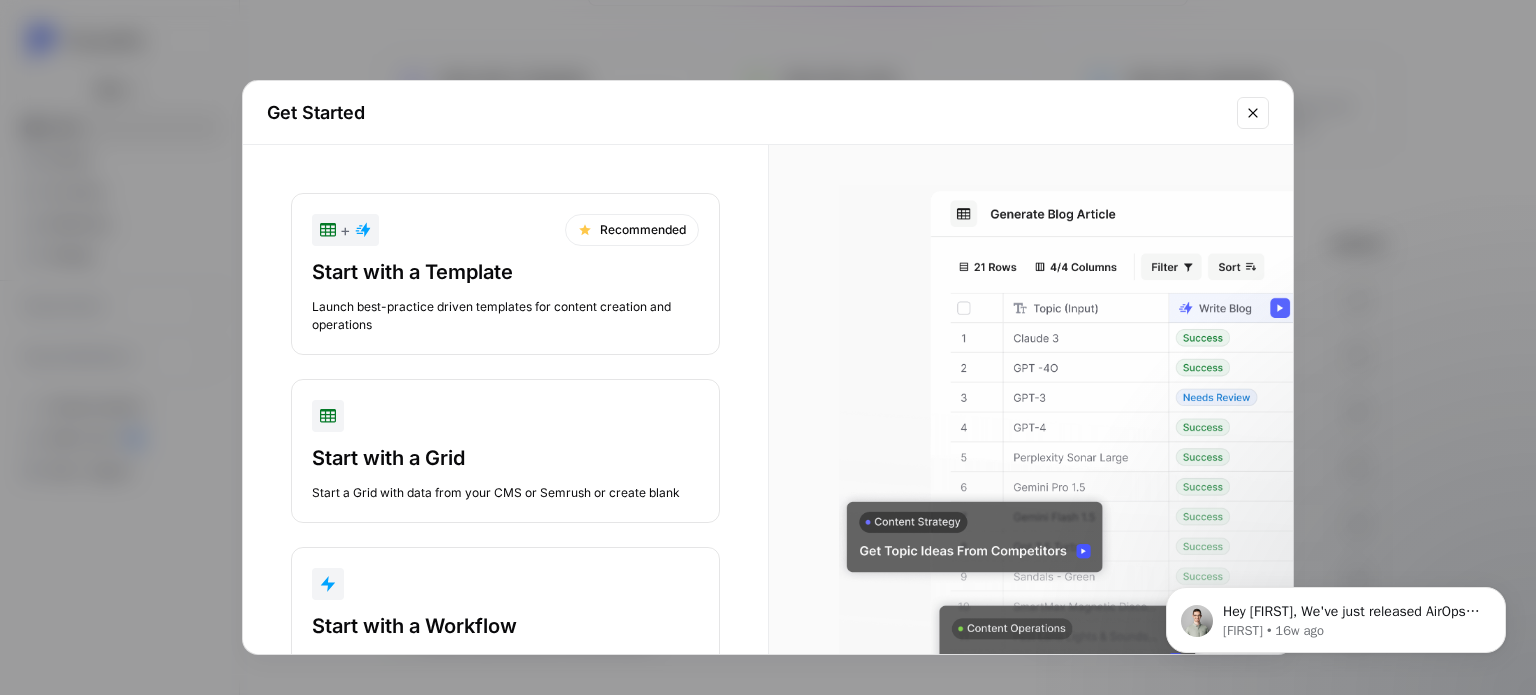 click on "Start with a Template" at bounding box center [505, 272] 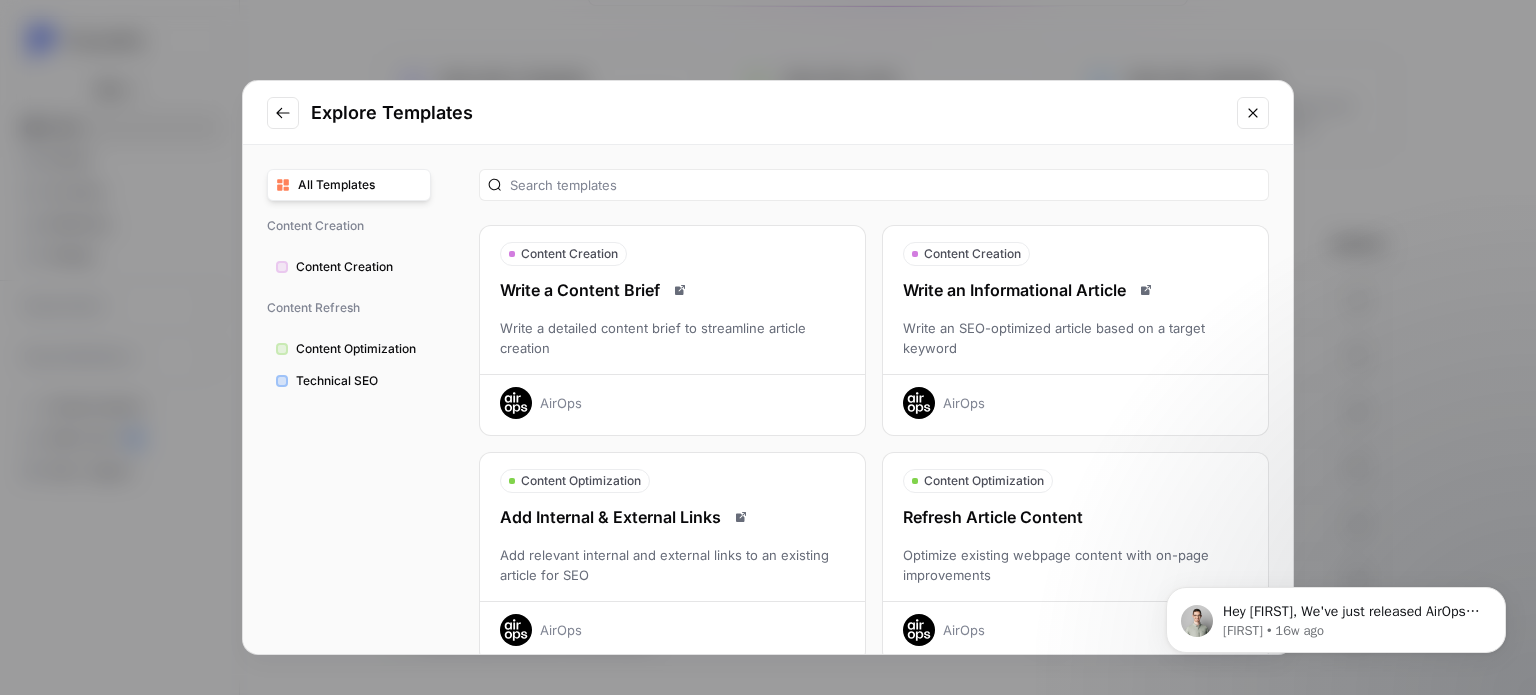 click on "Content Optimization" at bounding box center [359, 349] 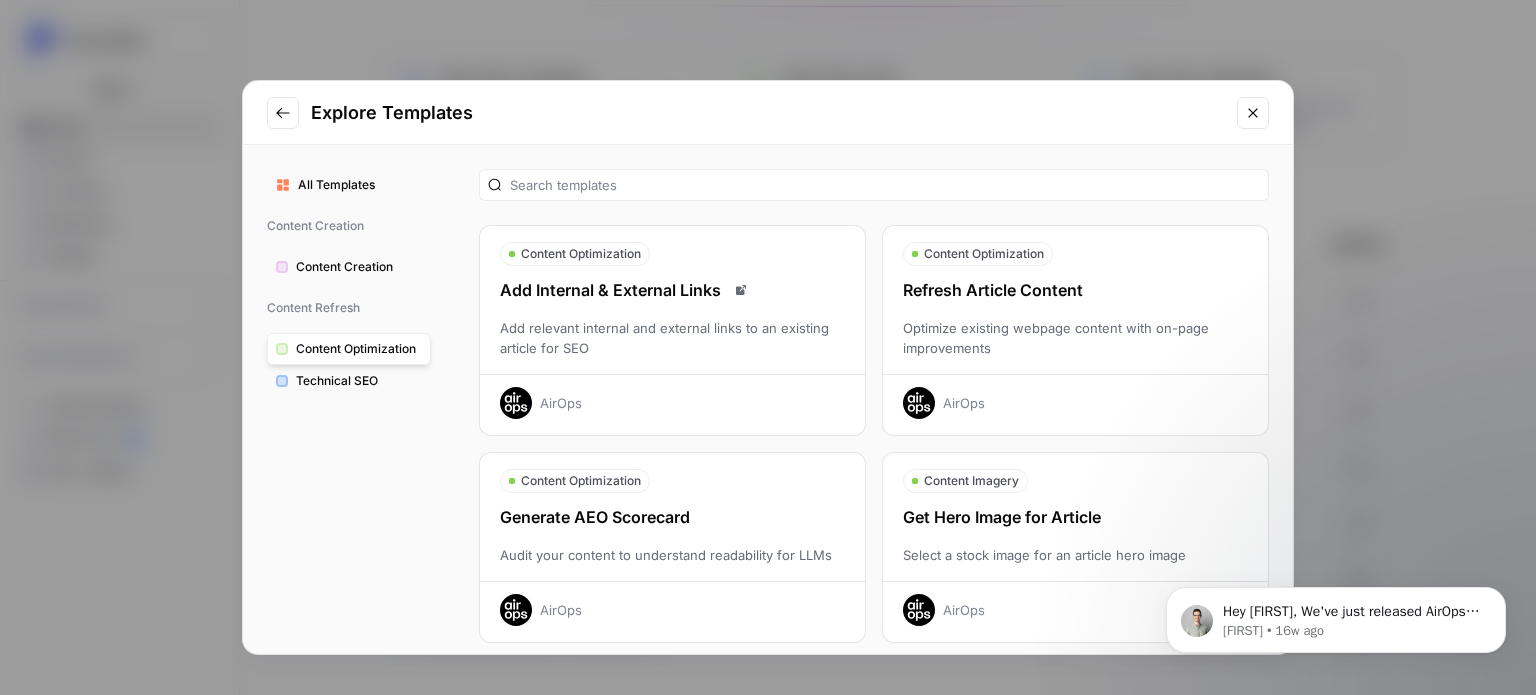scroll, scrollTop: 84, scrollLeft: 0, axis: vertical 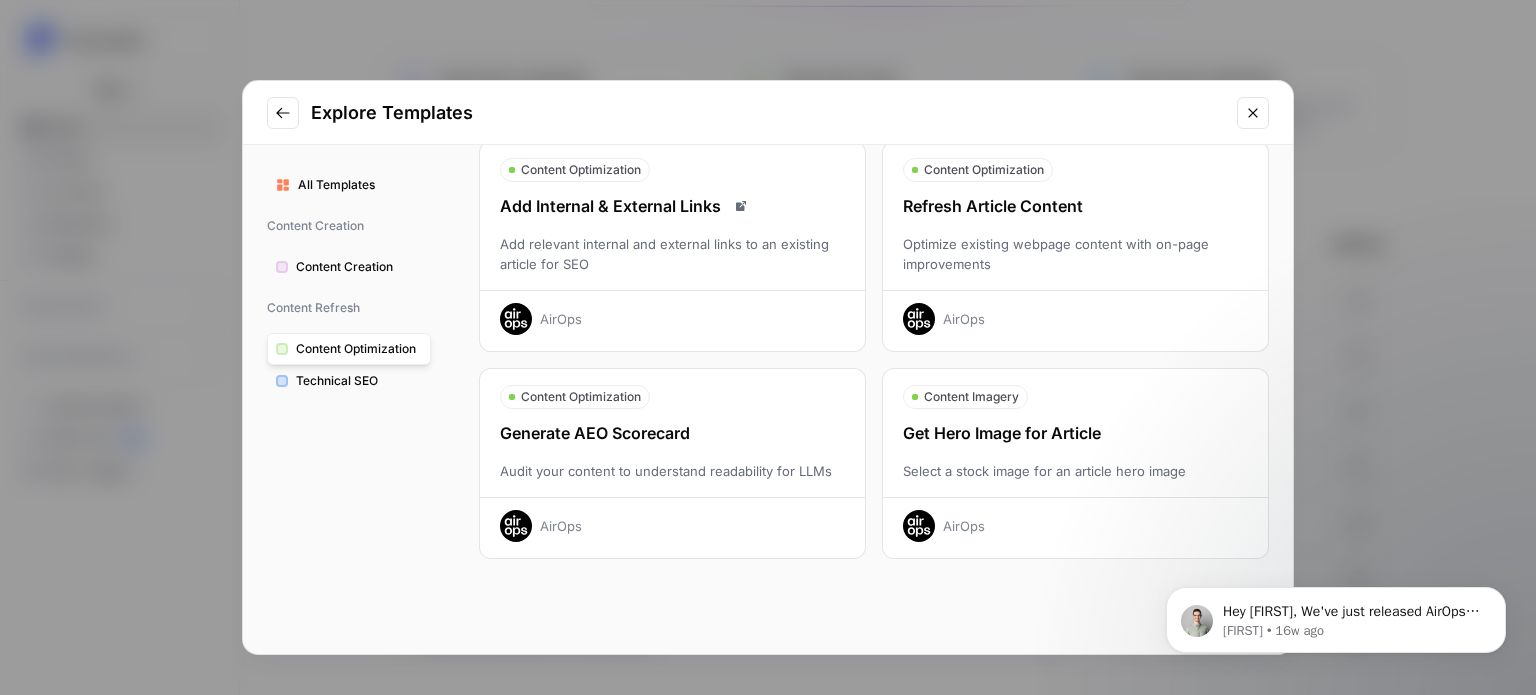 click on "AirOps" at bounding box center (672, 519) 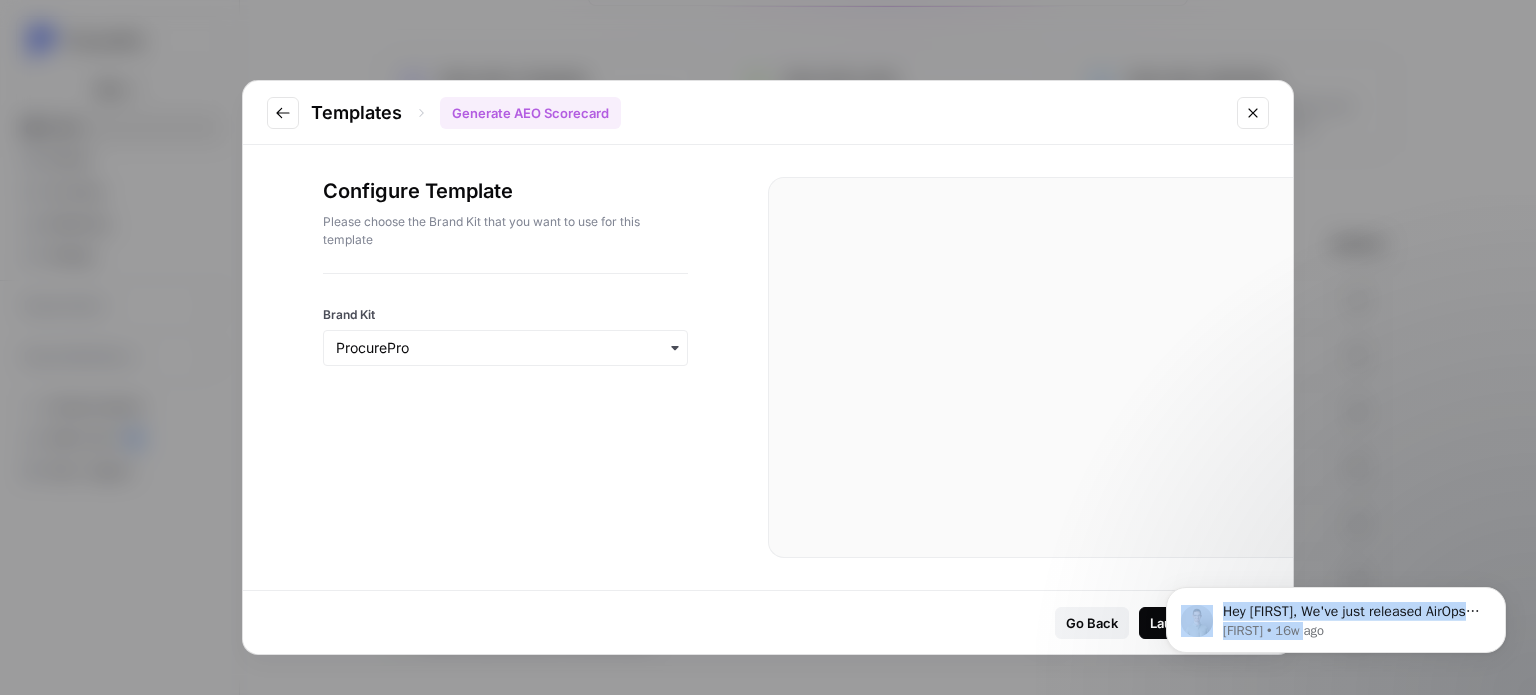 drag, startPoint x: 1359, startPoint y: 622, endPoint x: 1455, endPoint y: 473, distance: 177.24841 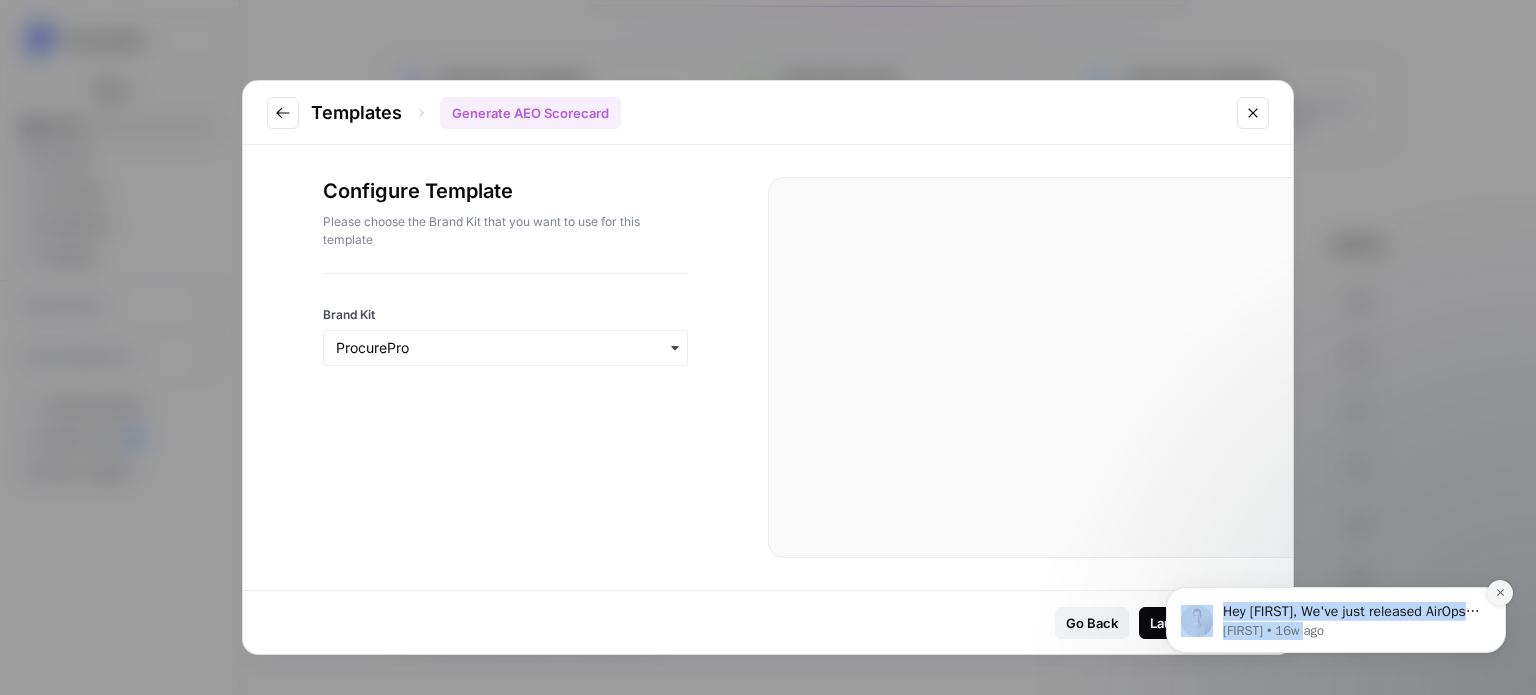 click 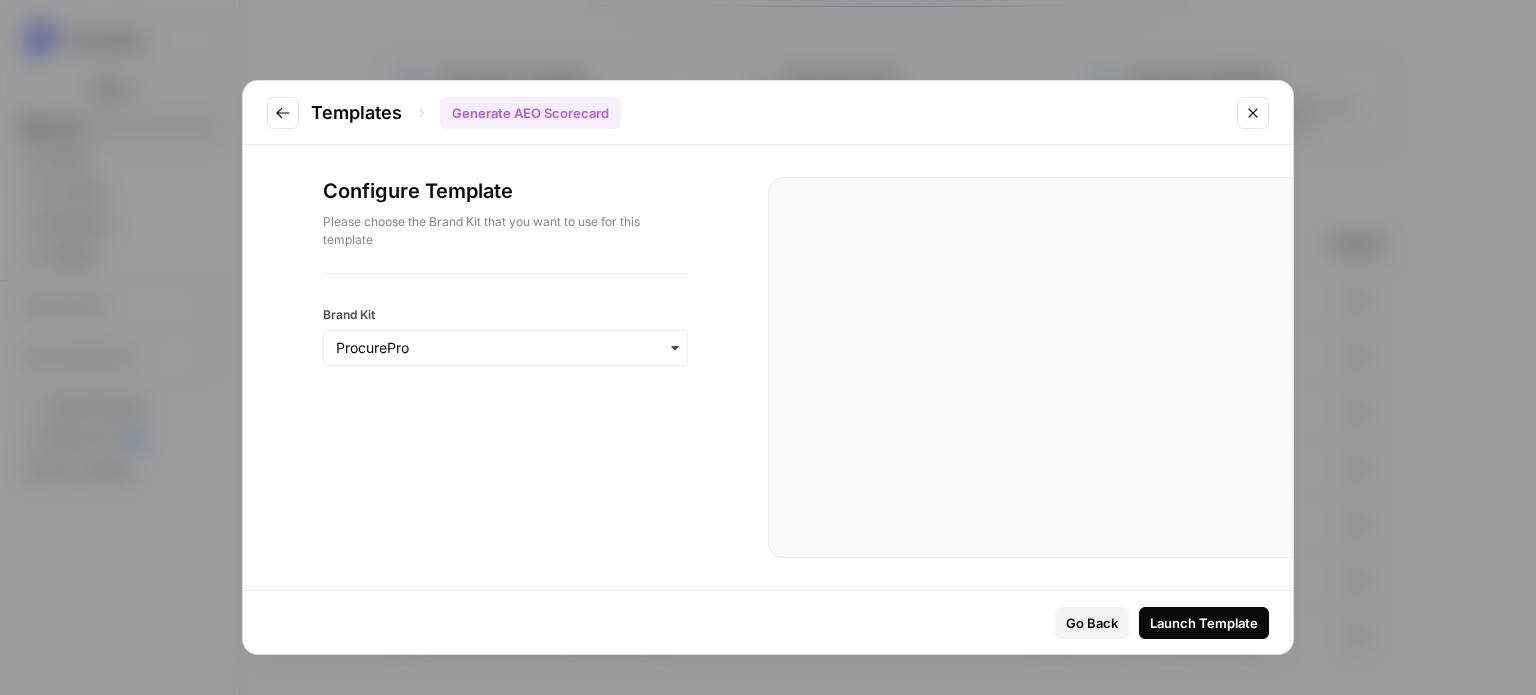 click at bounding box center (1051, 407) 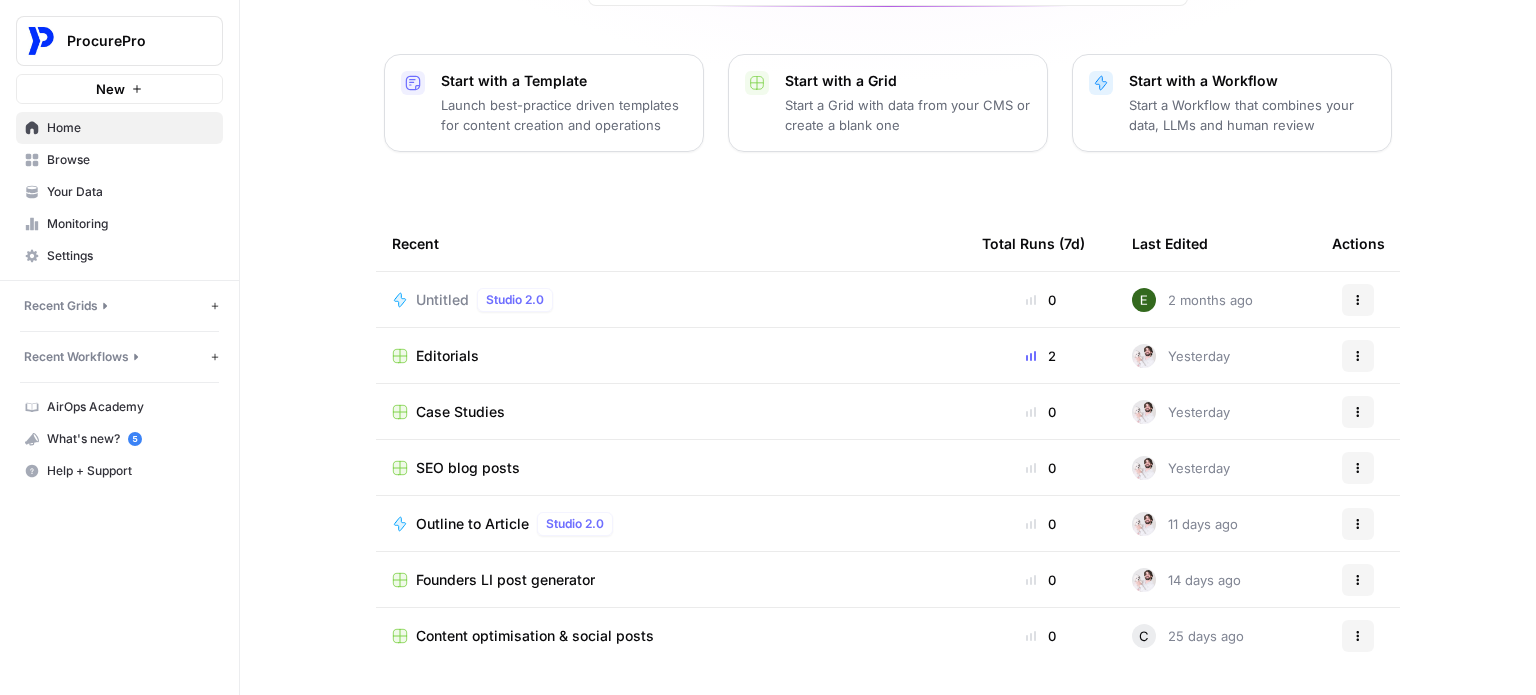 scroll, scrollTop: 0, scrollLeft: 0, axis: both 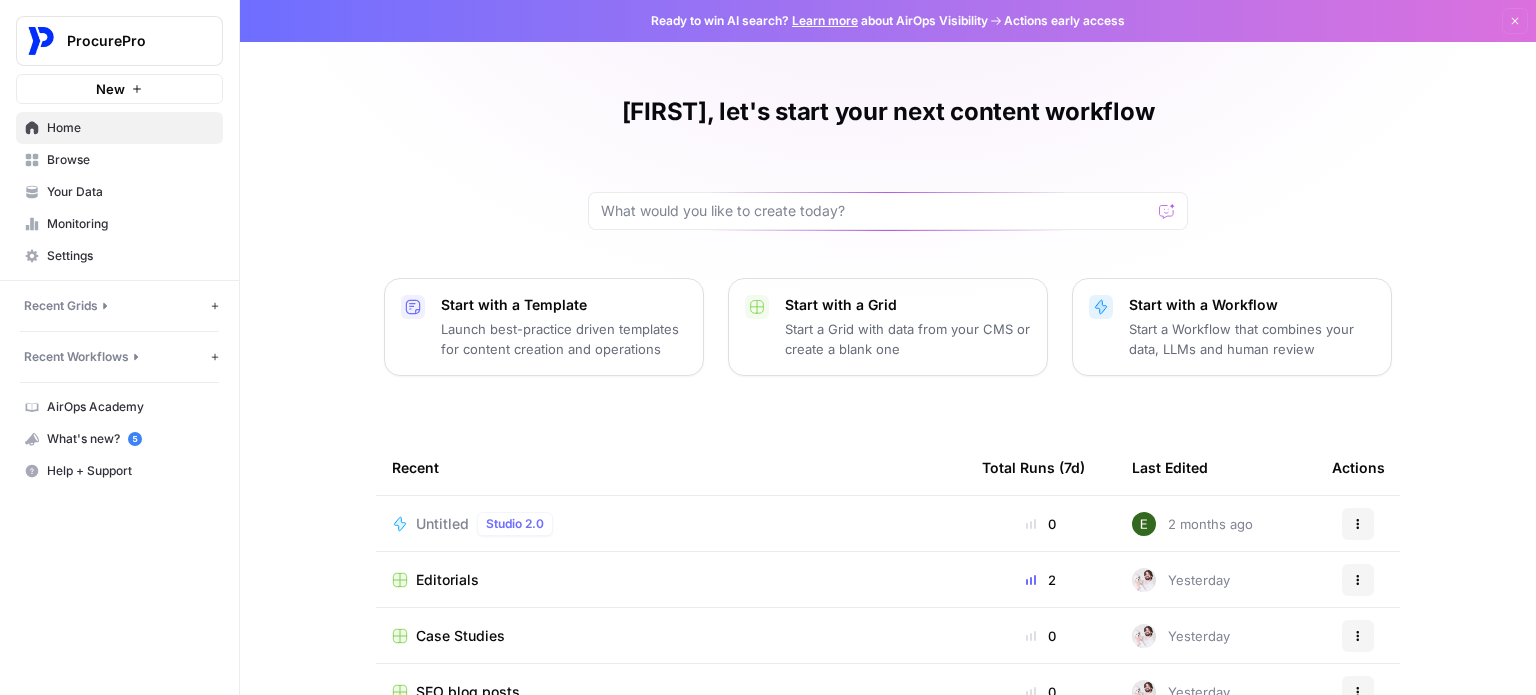 click on "Browse" at bounding box center (130, 160) 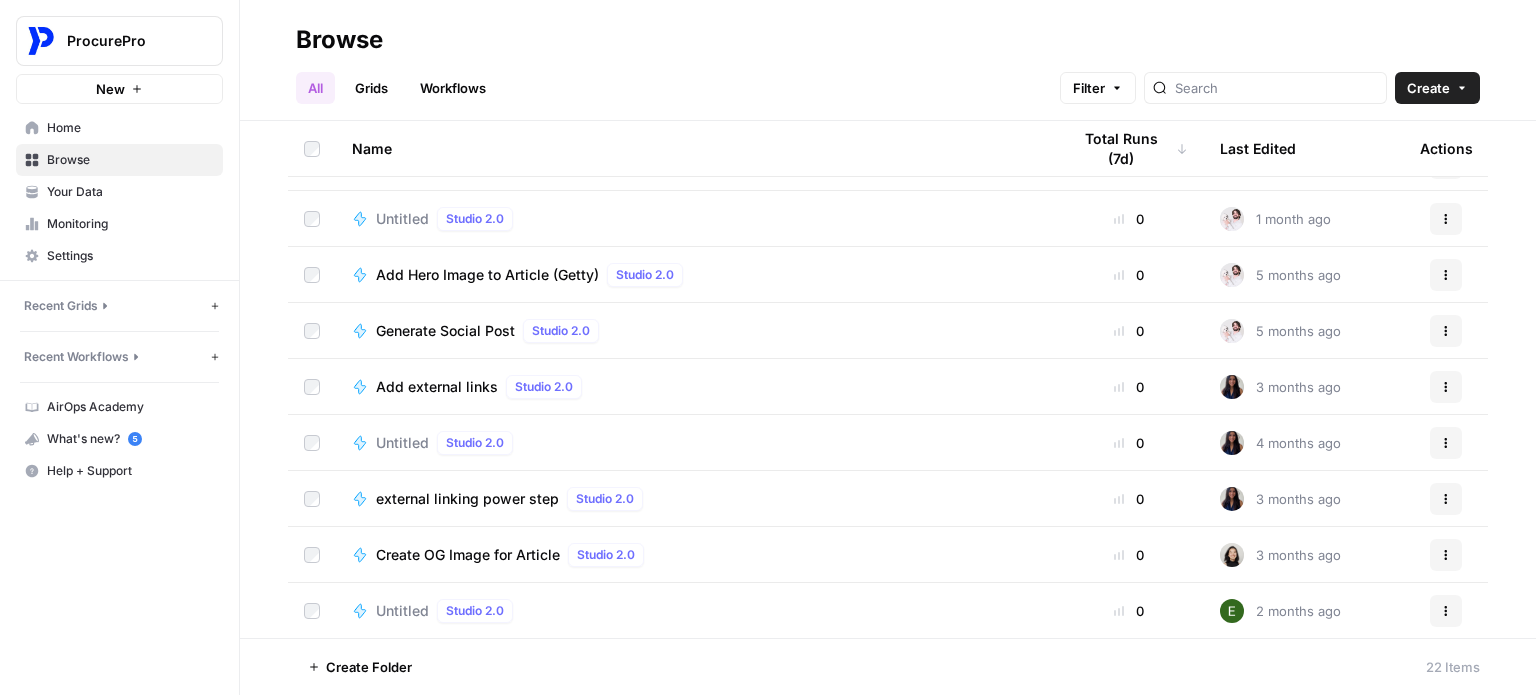 scroll, scrollTop: 0, scrollLeft: 0, axis: both 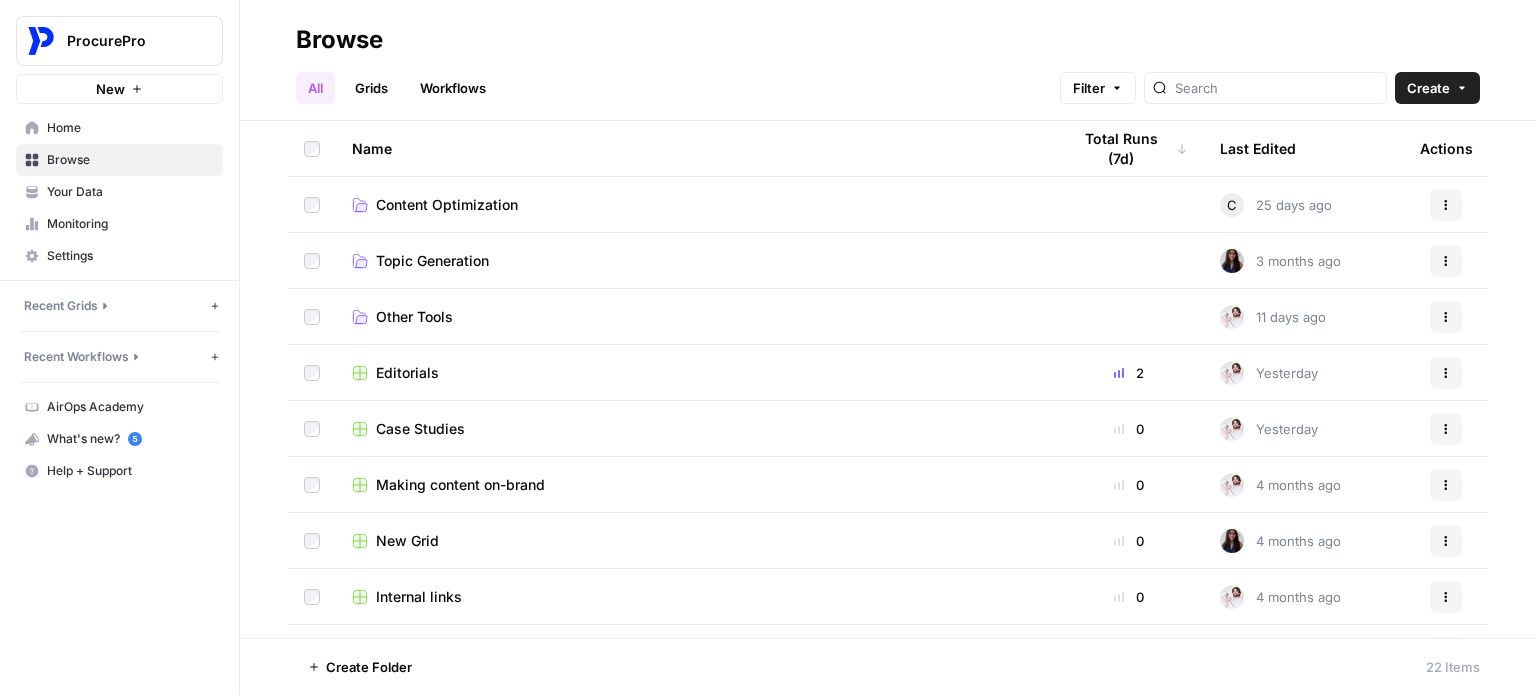 click on "Your Data" at bounding box center (130, 192) 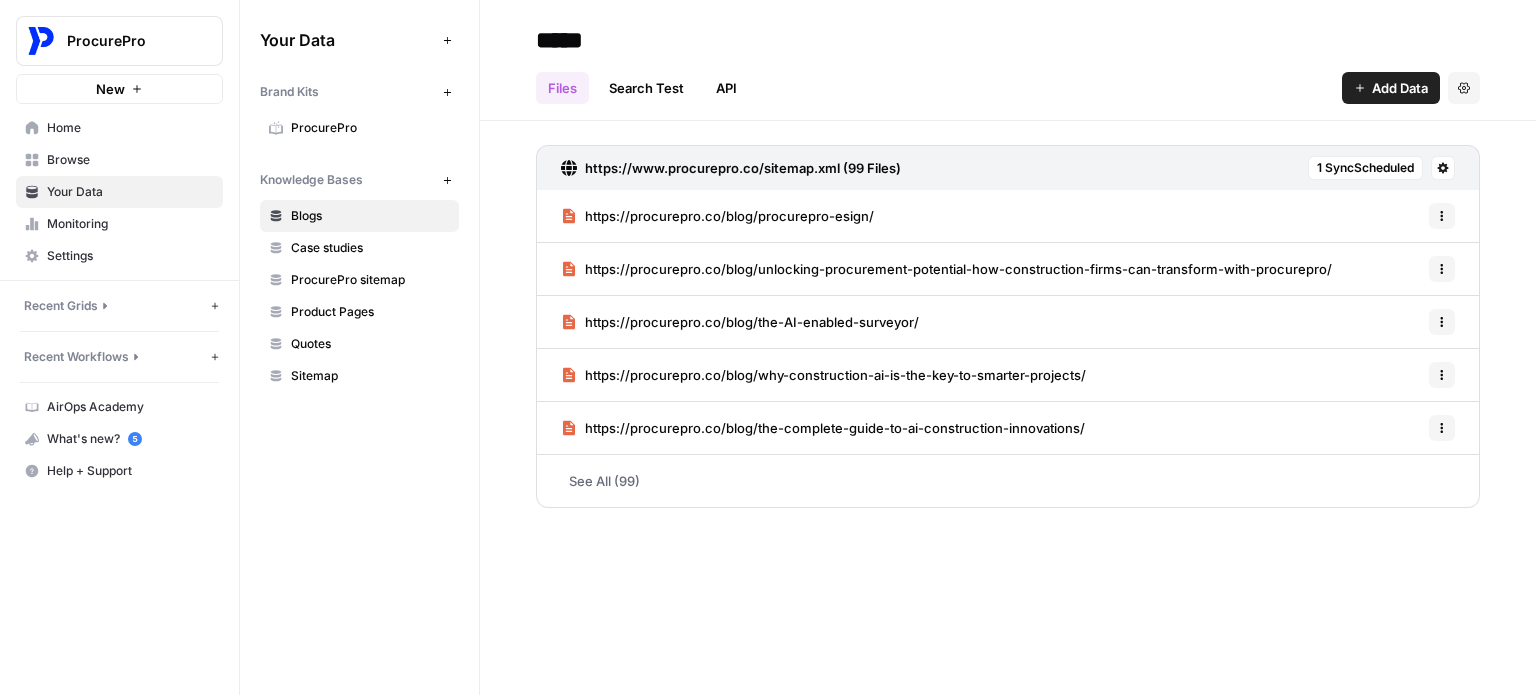 click on "Monitoring" at bounding box center [130, 224] 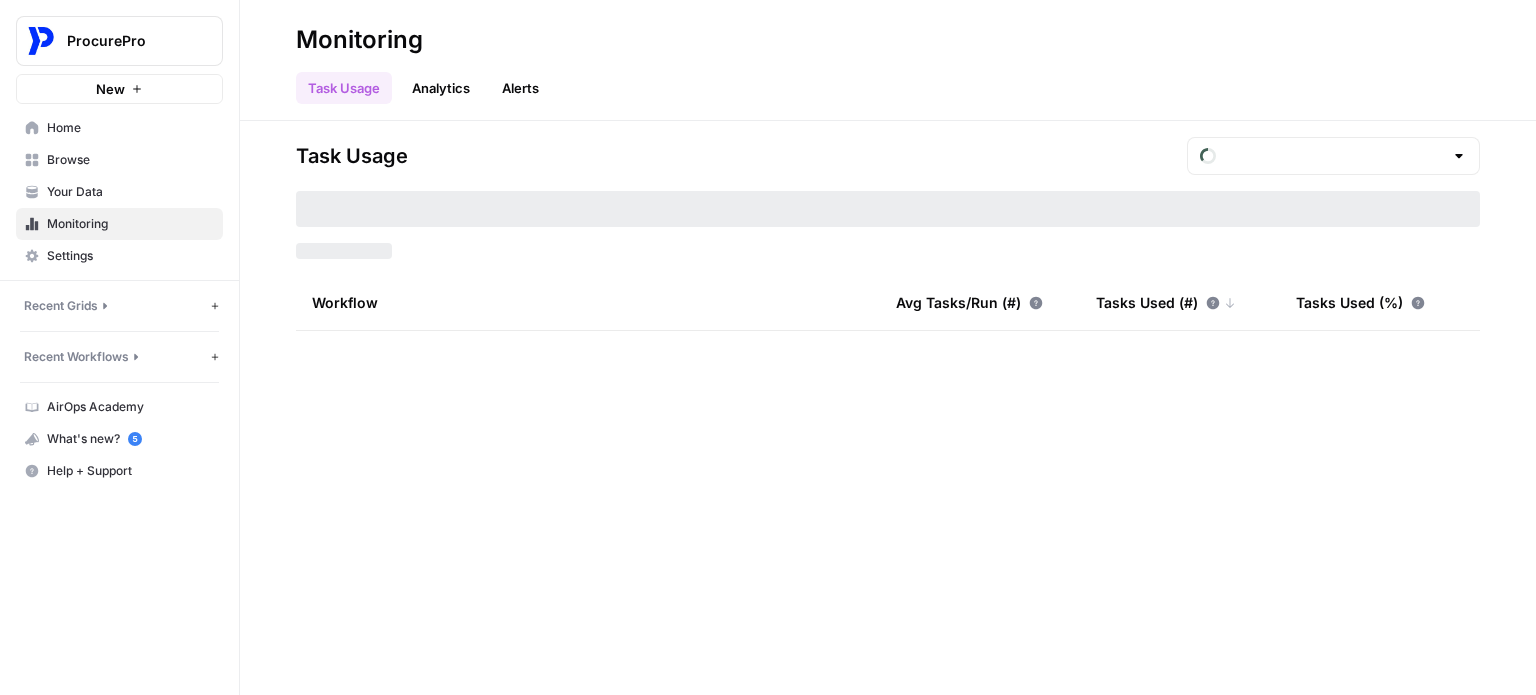 type on "August Tasks" 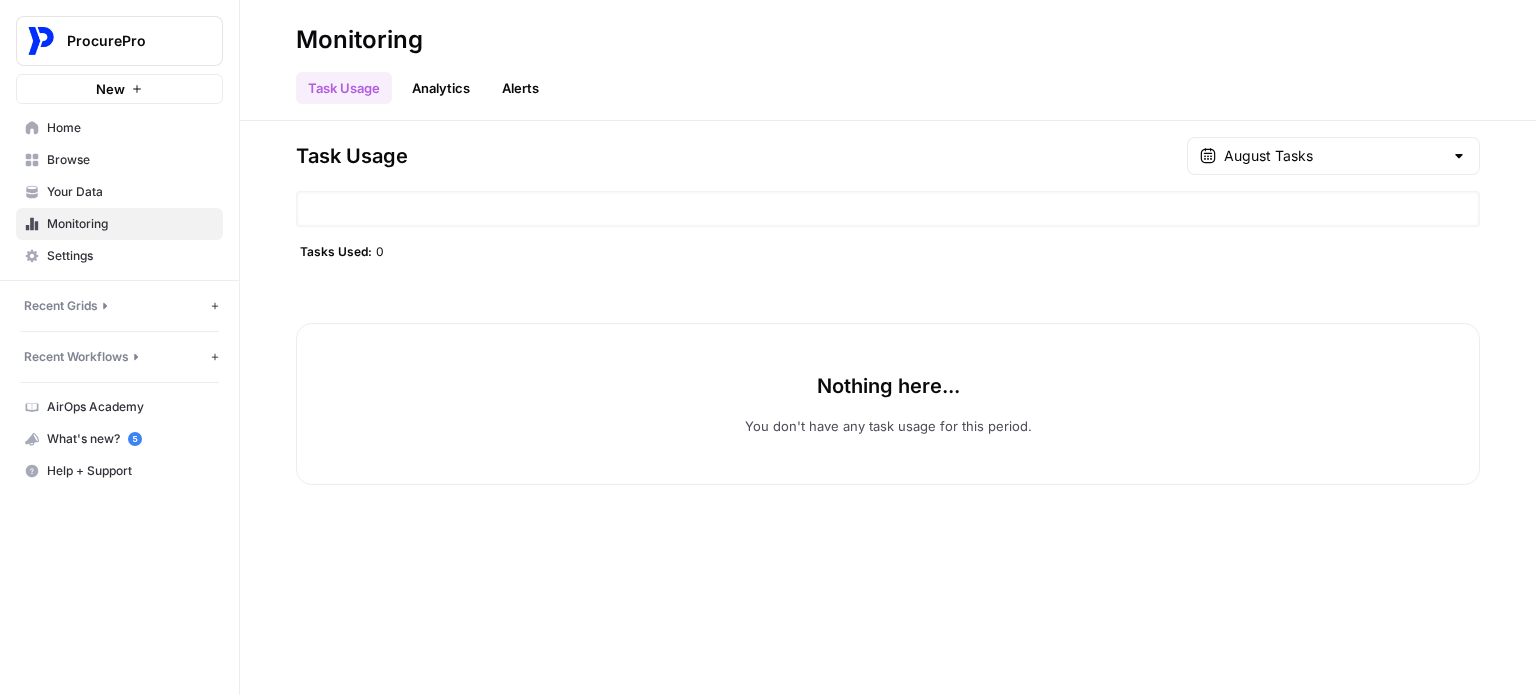 click on "Settings" at bounding box center [130, 256] 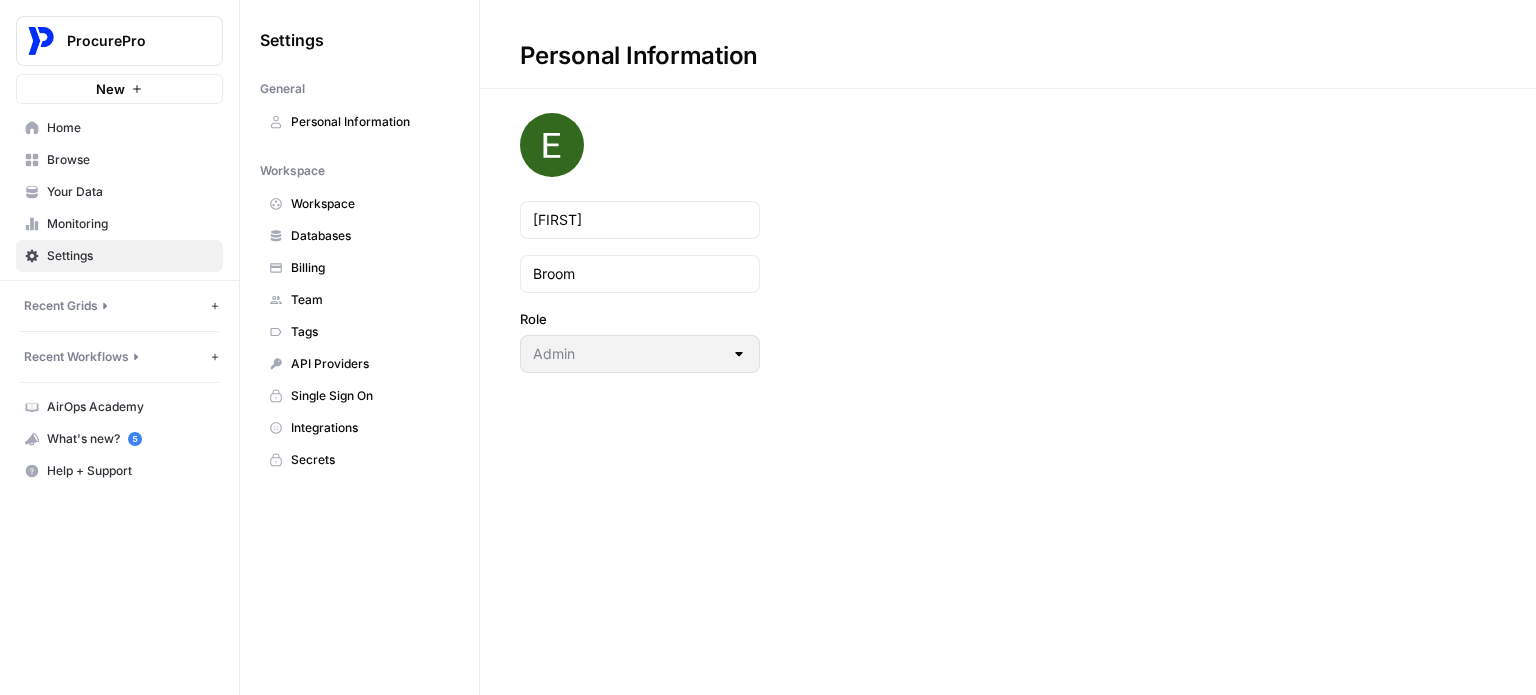click on "Browse" at bounding box center (130, 160) 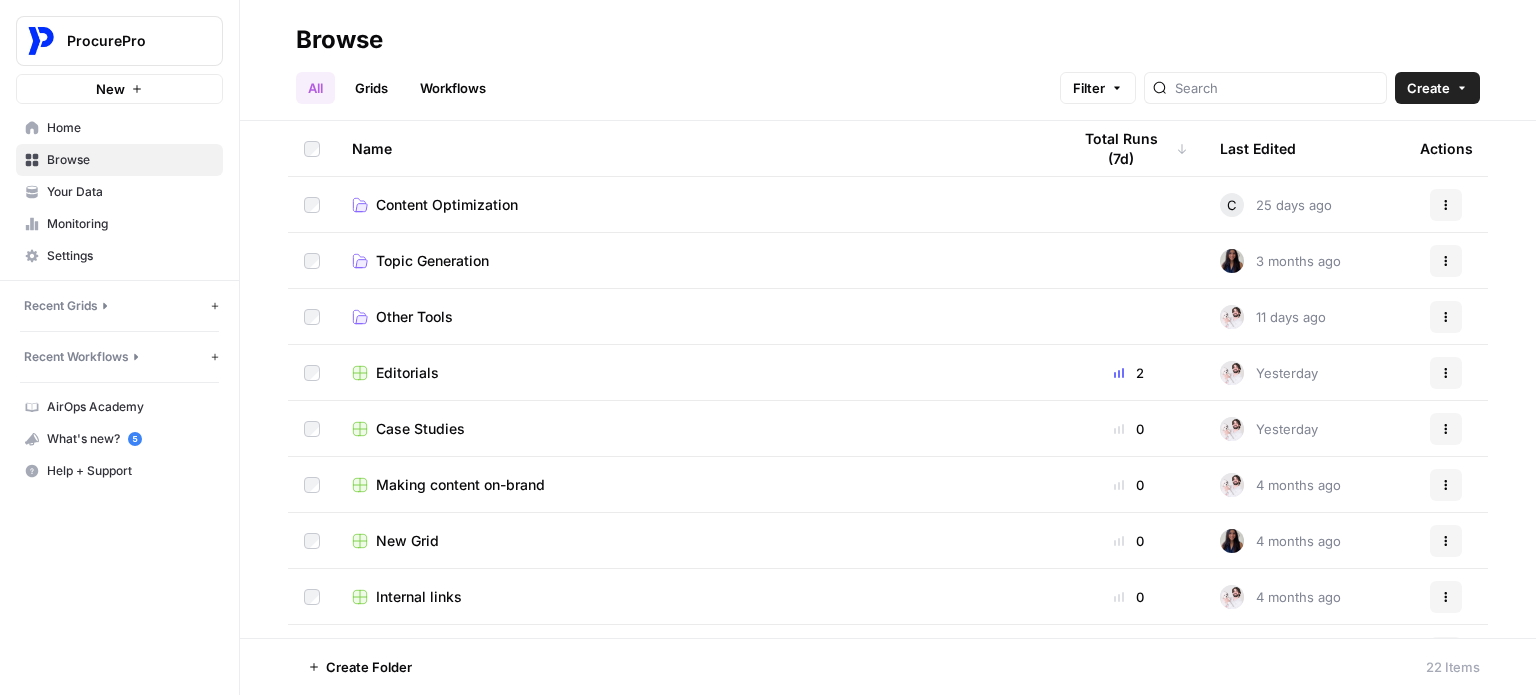 click on "Editorials" at bounding box center [407, 373] 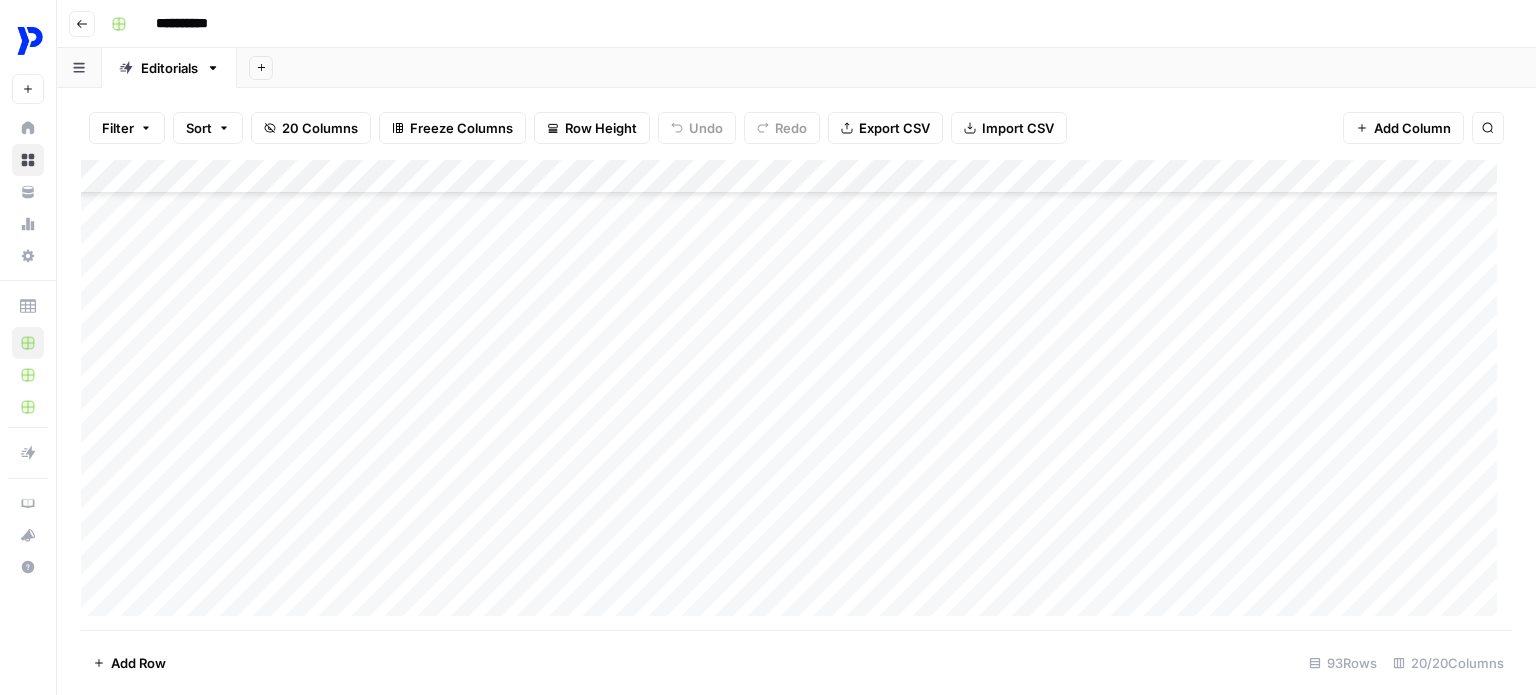 scroll, scrollTop: 0, scrollLeft: 0, axis: both 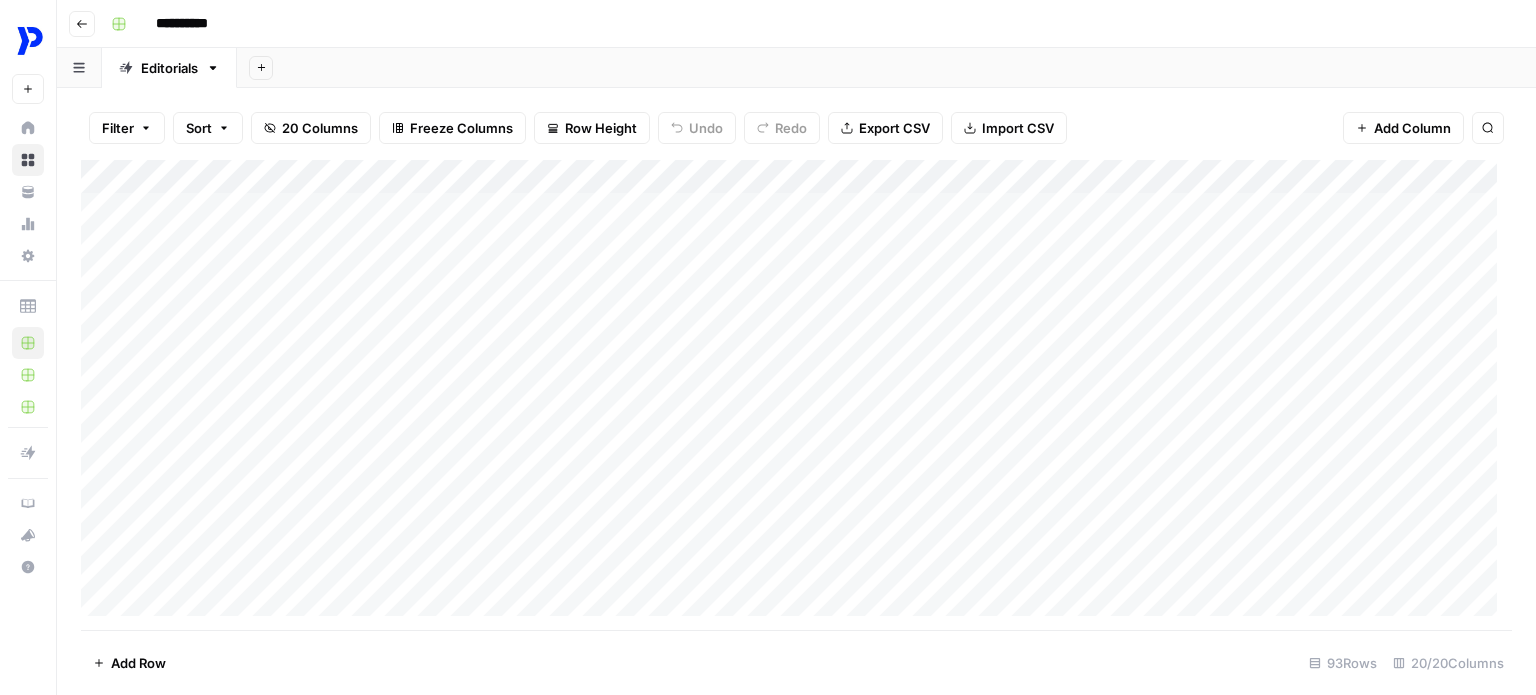 click on "Go back" at bounding box center (82, 24) 